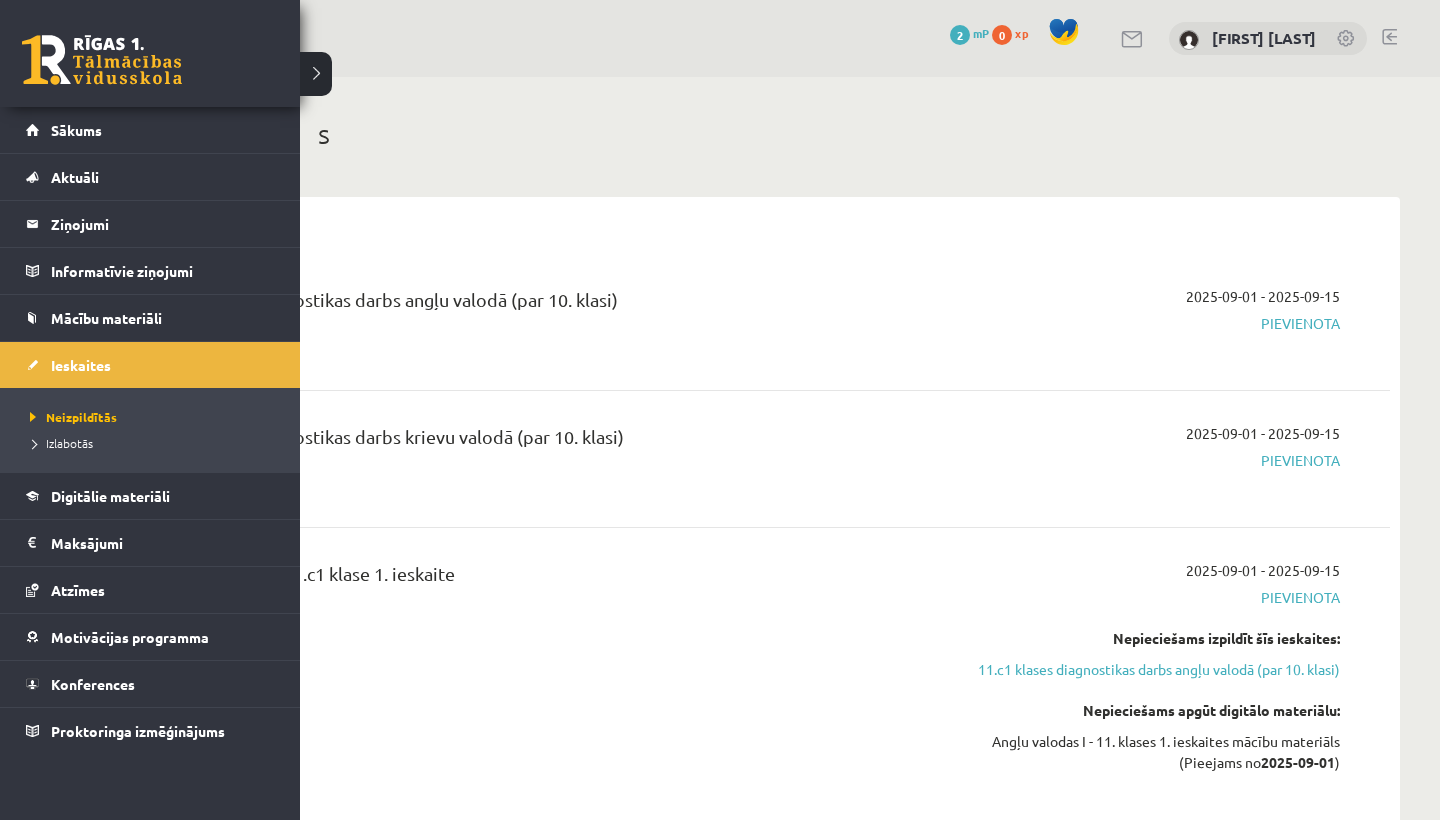 scroll, scrollTop: 0, scrollLeft: 0, axis: both 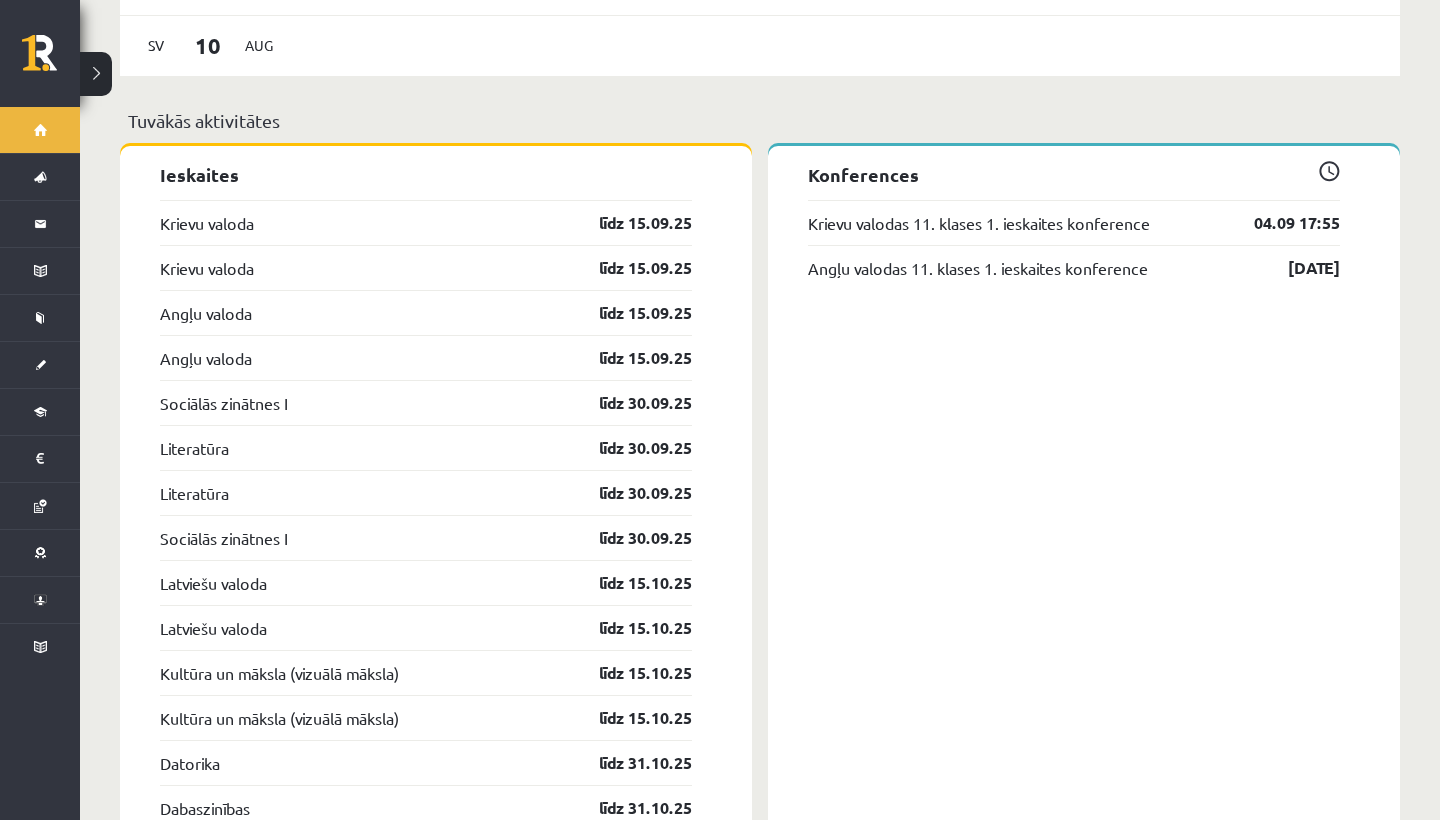 drag, startPoint x: 711, startPoint y: 346, endPoint x: 154, endPoint y: 202, distance: 575.313 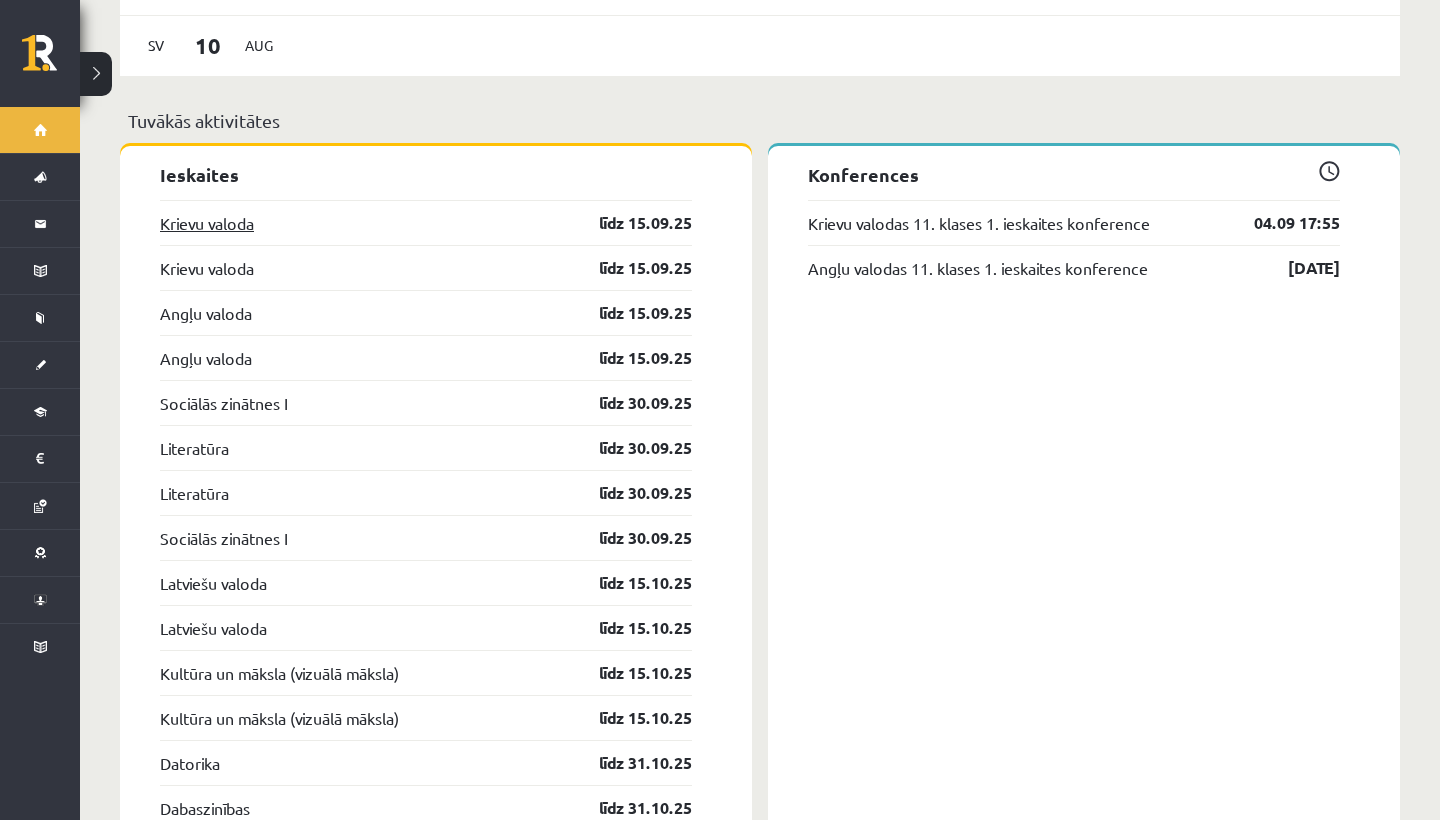 click on "Krievu valoda" at bounding box center (207, 223) 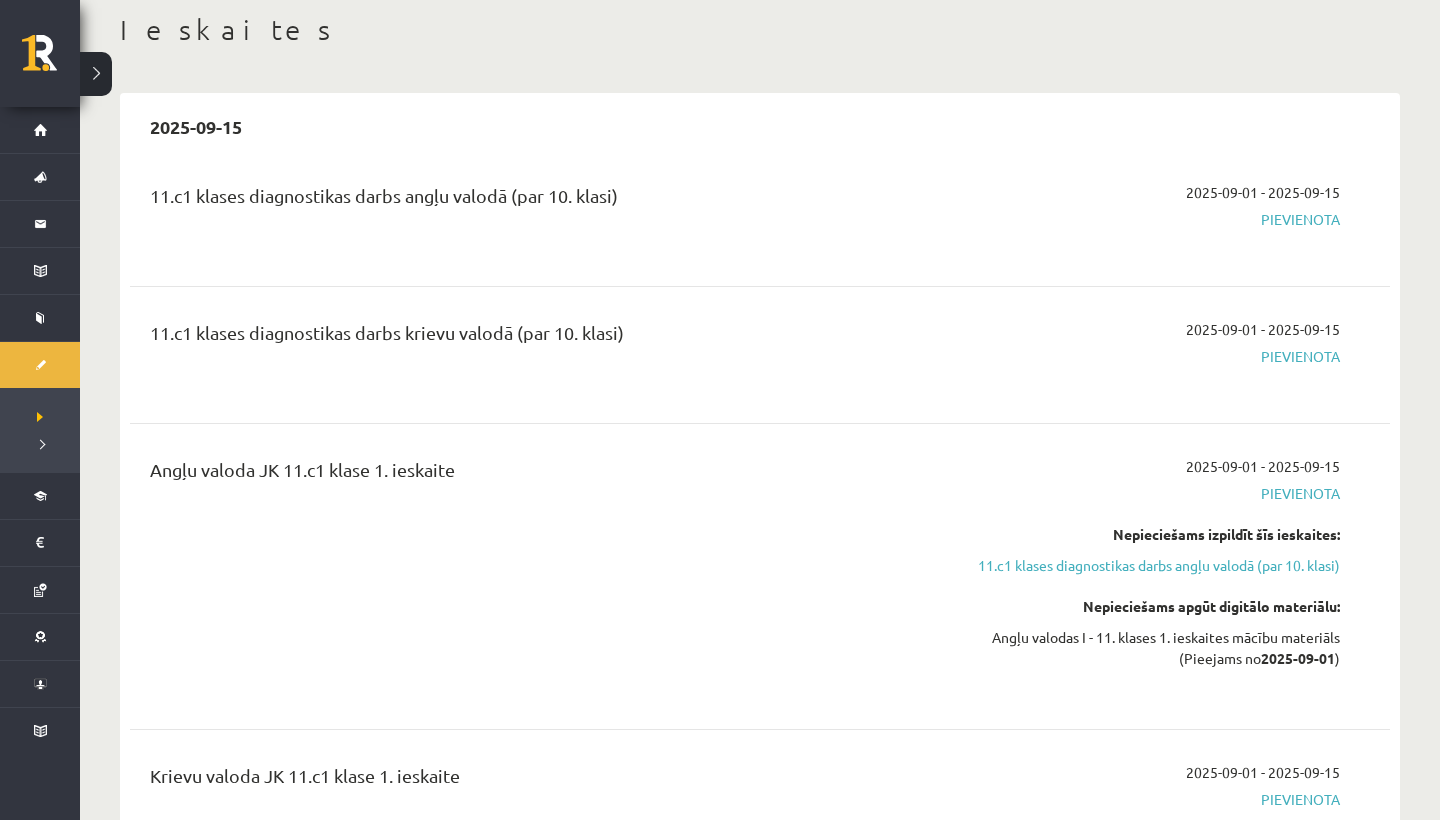 scroll, scrollTop: 103, scrollLeft: 0, axis: vertical 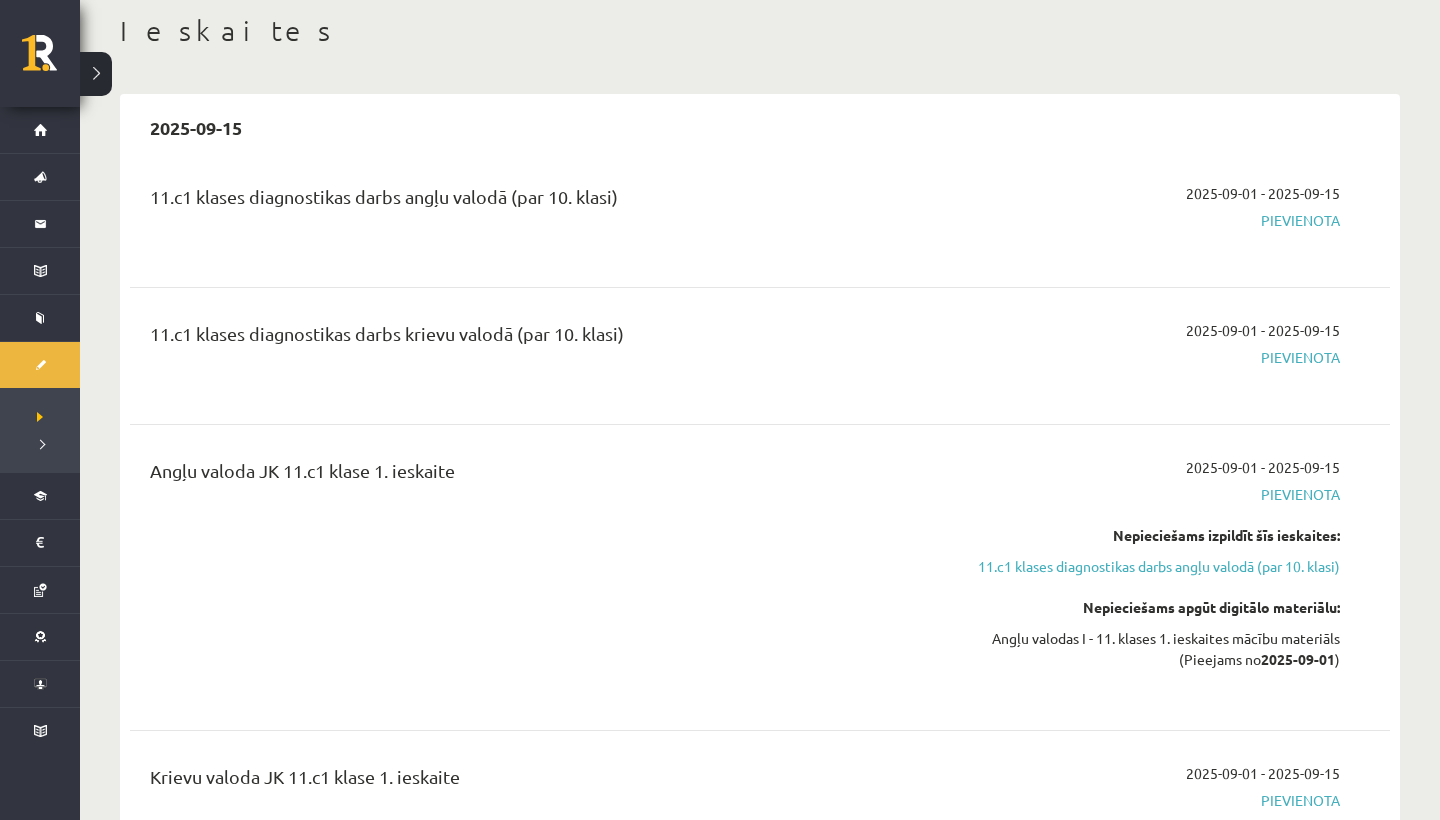drag, startPoint x: 1224, startPoint y: 192, endPoint x: 1344, endPoint y: 197, distance: 120.10412 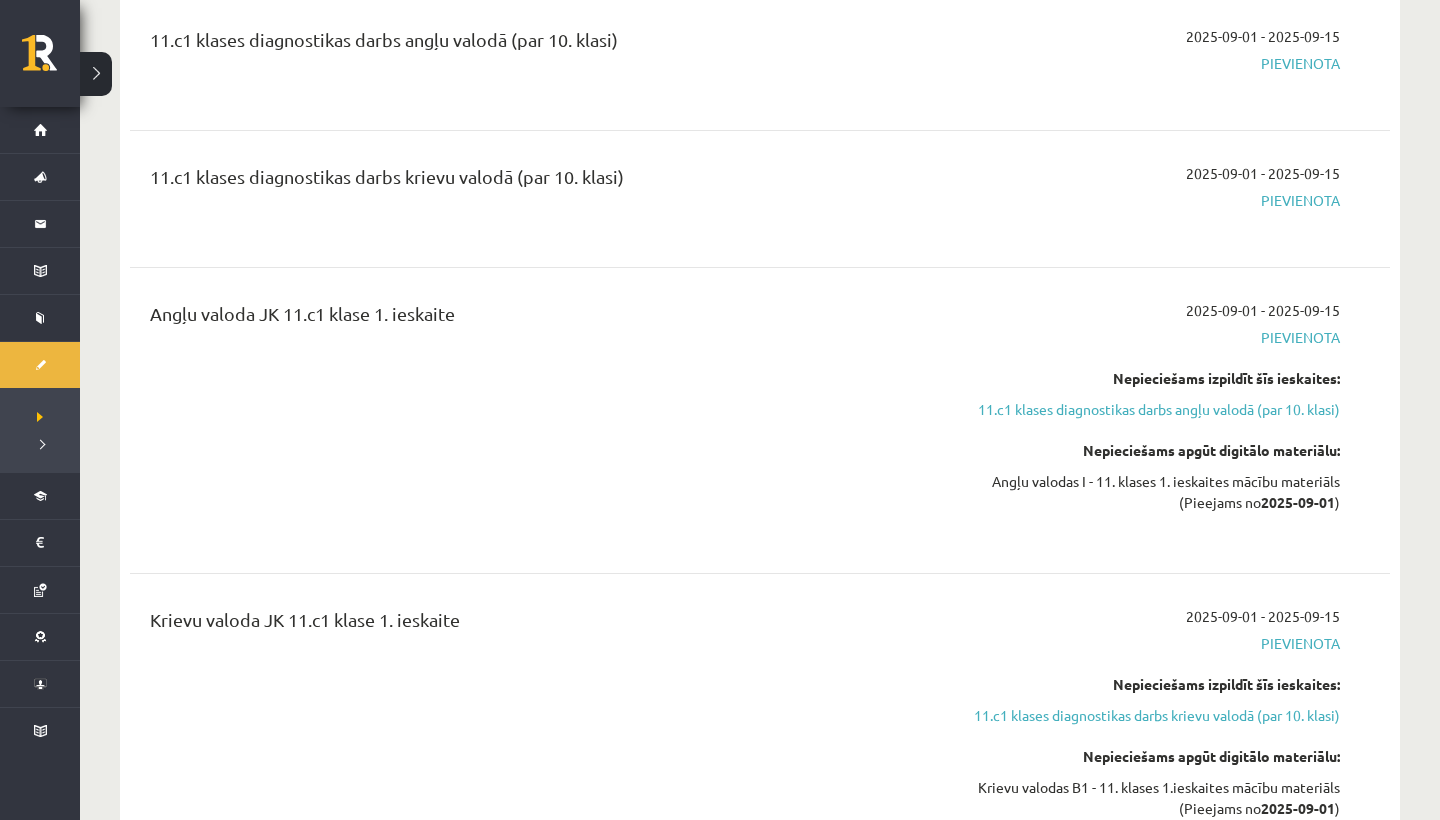 scroll, scrollTop: 261, scrollLeft: 0, axis: vertical 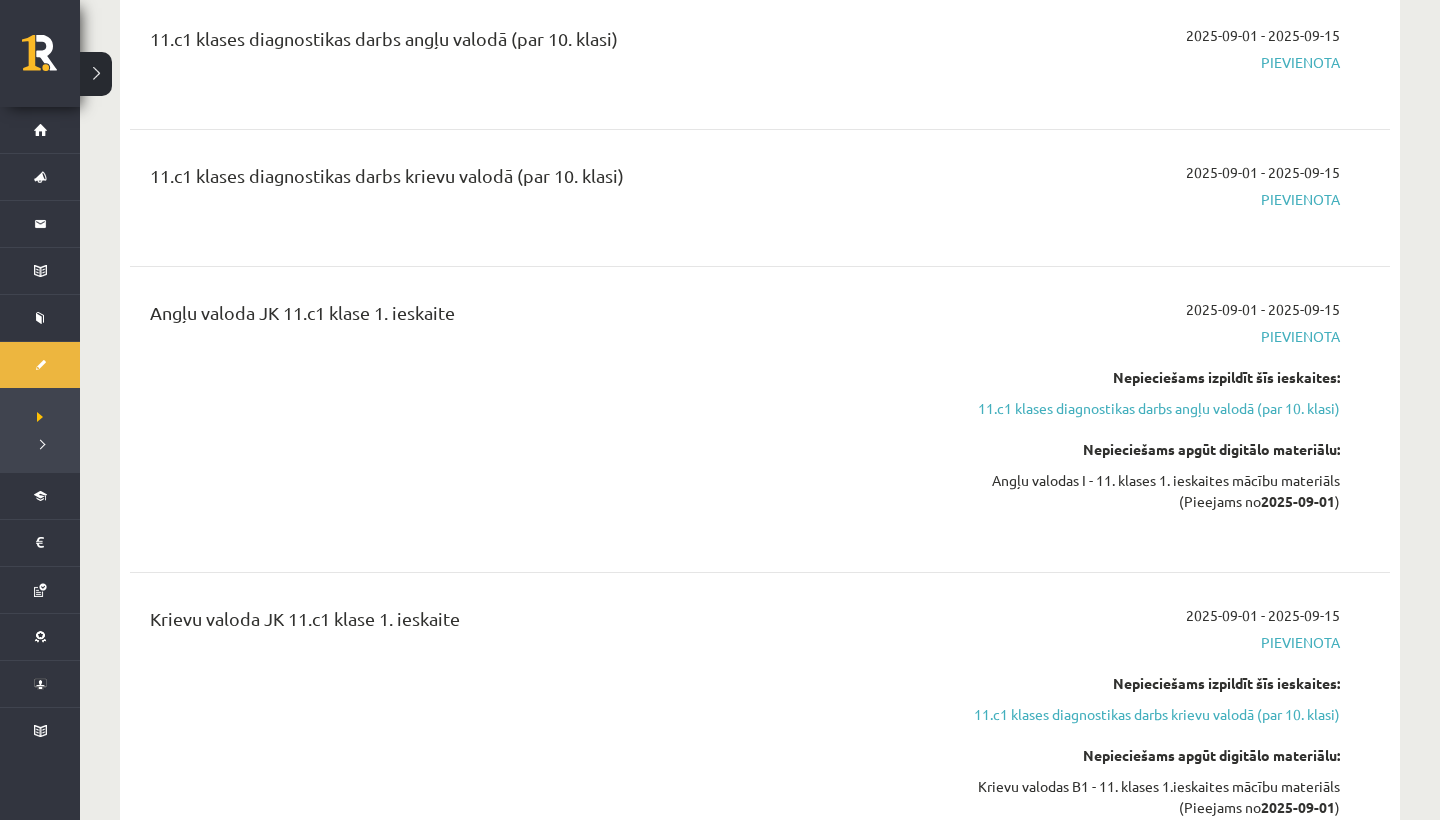 drag, startPoint x: 1259, startPoint y: 503, endPoint x: 1340, endPoint y: 501, distance: 81.02469 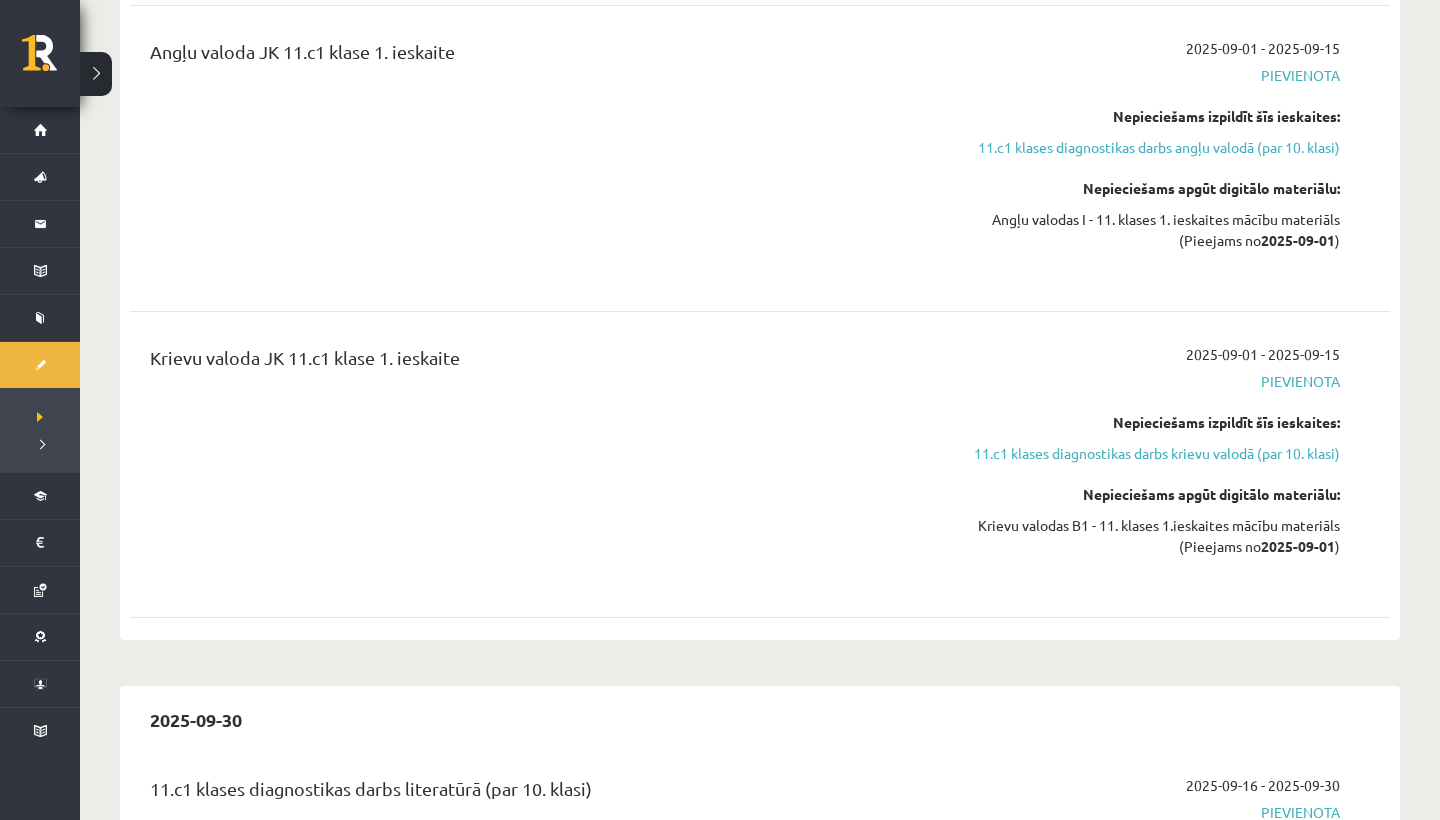 scroll, scrollTop: 535, scrollLeft: 0, axis: vertical 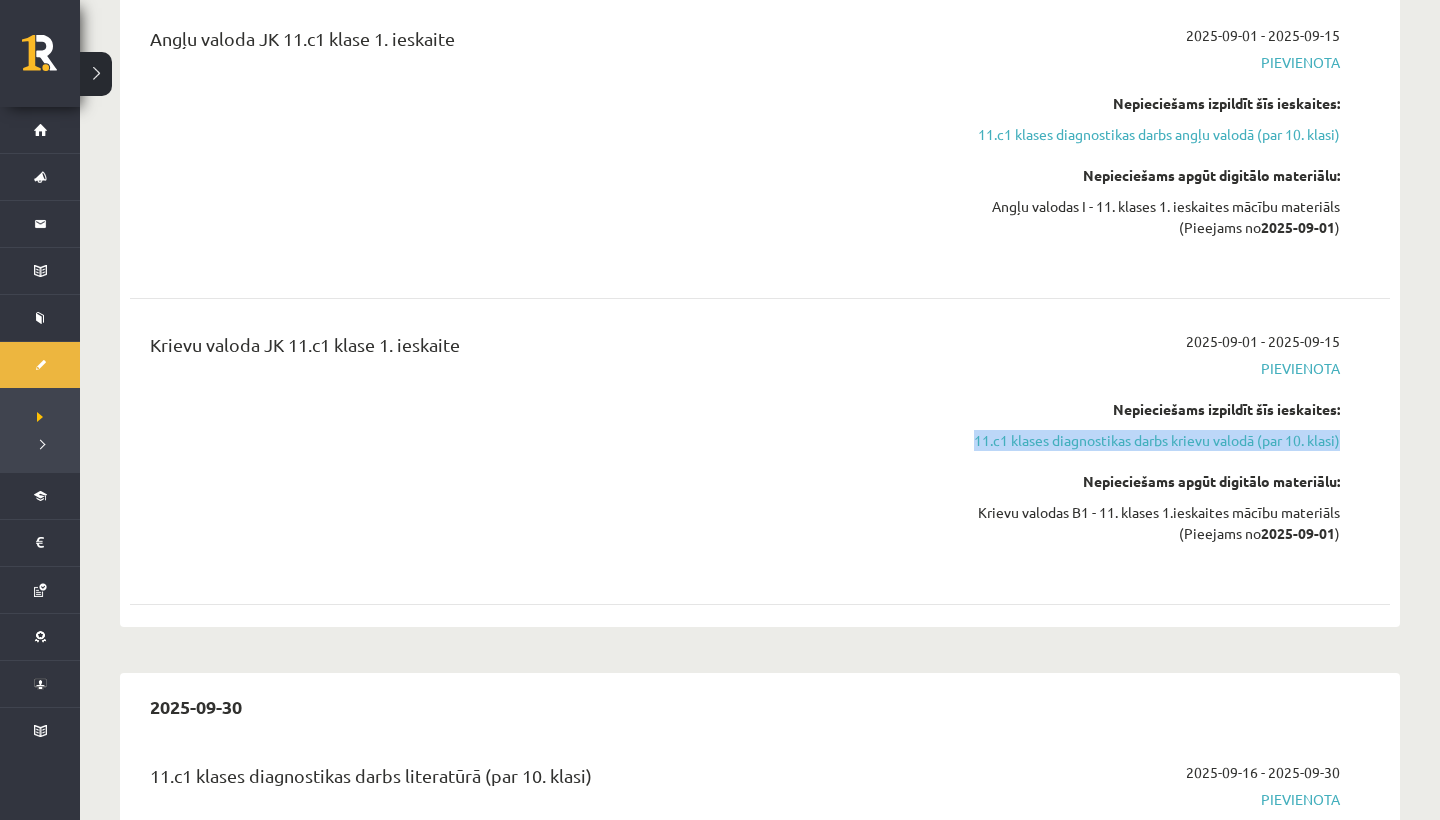 drag, startPoint x: 1353, startPoint y: 434, endPoint x: 958, endPoint y: 426, distance: 395.081 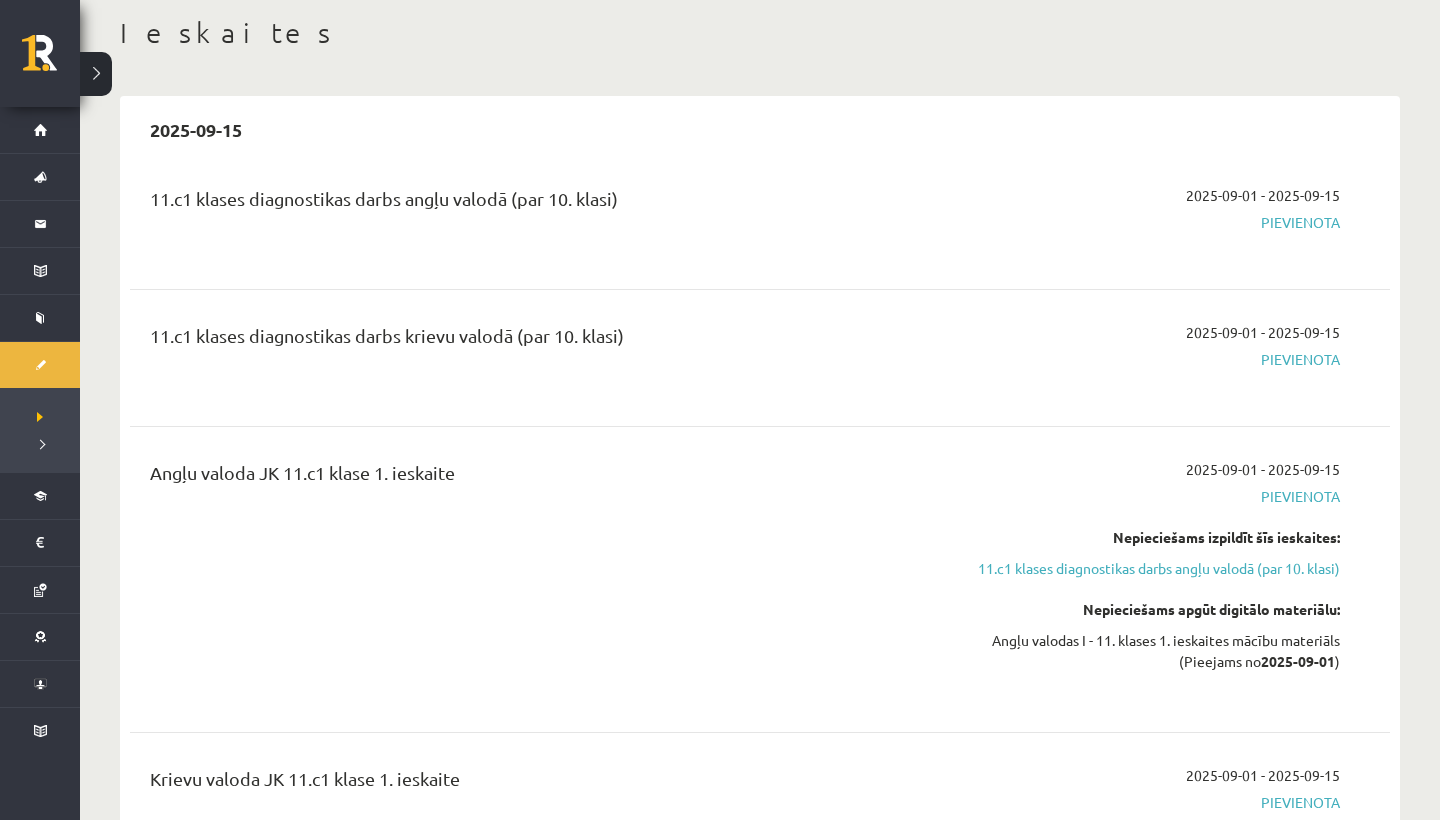 scroll, scrollTop: 109, scrollLeft: 0, axis: vertical 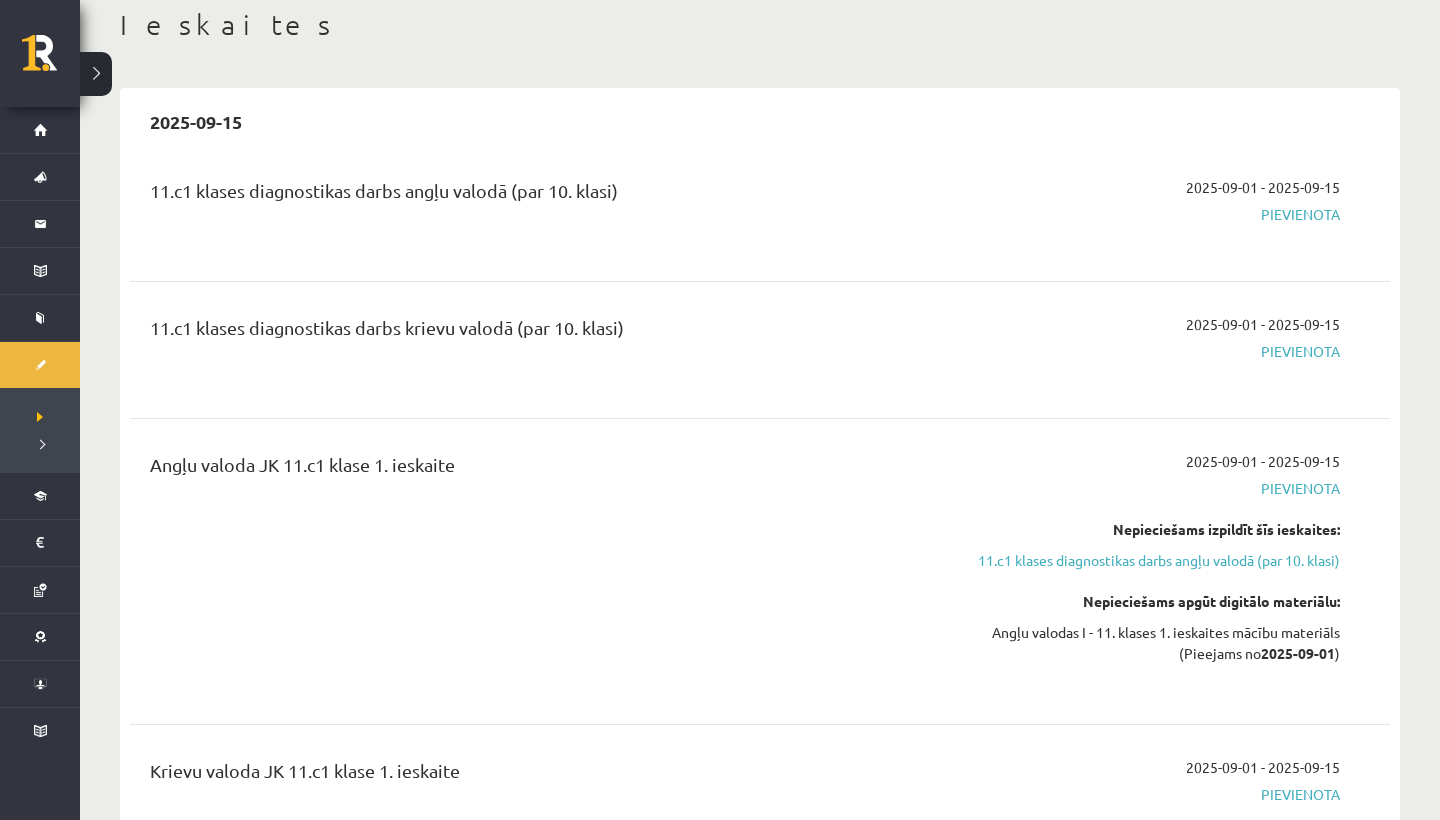drag, startPoint x: 666, startPoint y: 336, endPoint x: 136, endPoint y: 182, distance: 551.9203 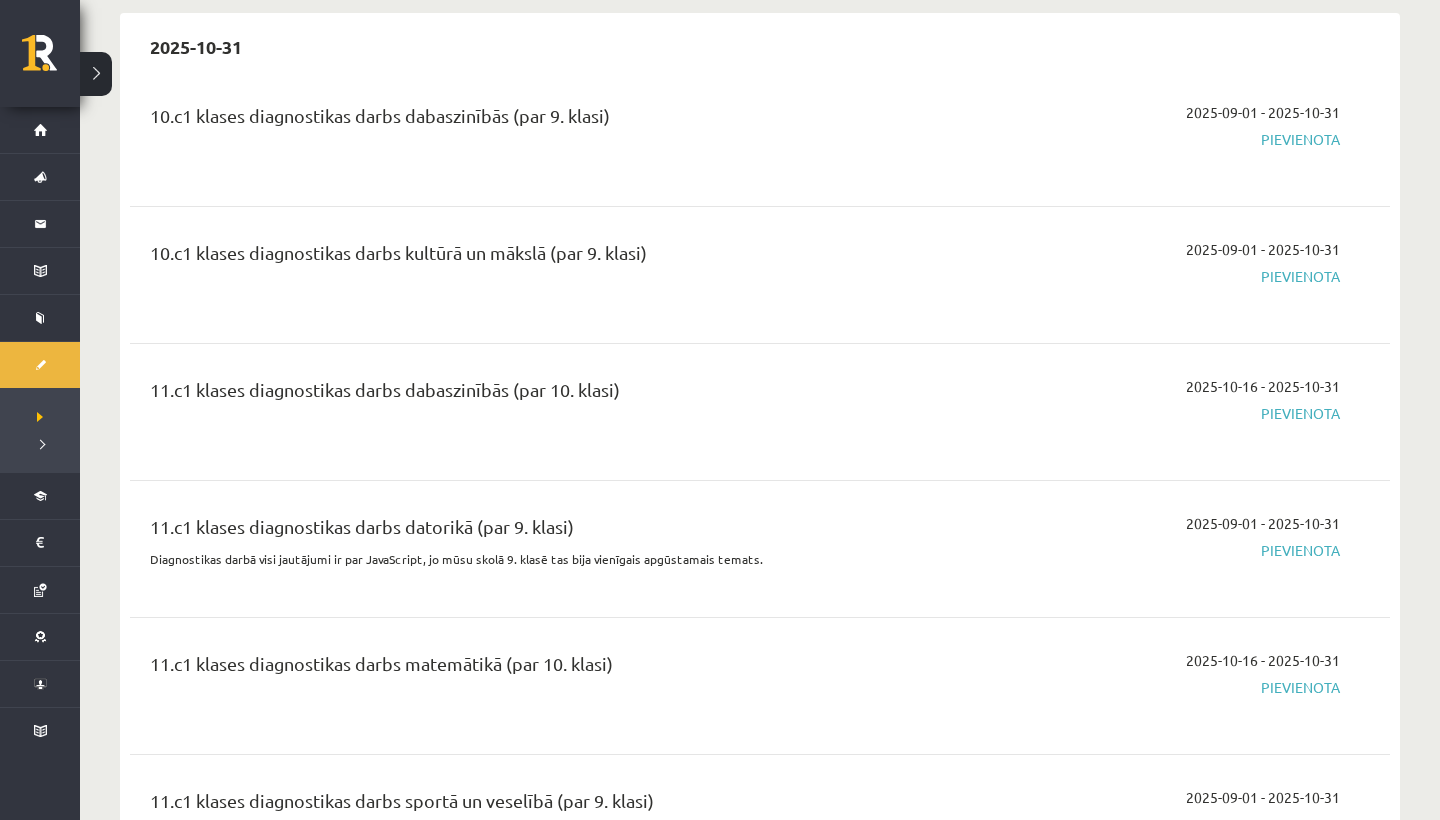 scroll, scrollTop: 3503, scrollLeft: 0, axis: vertical 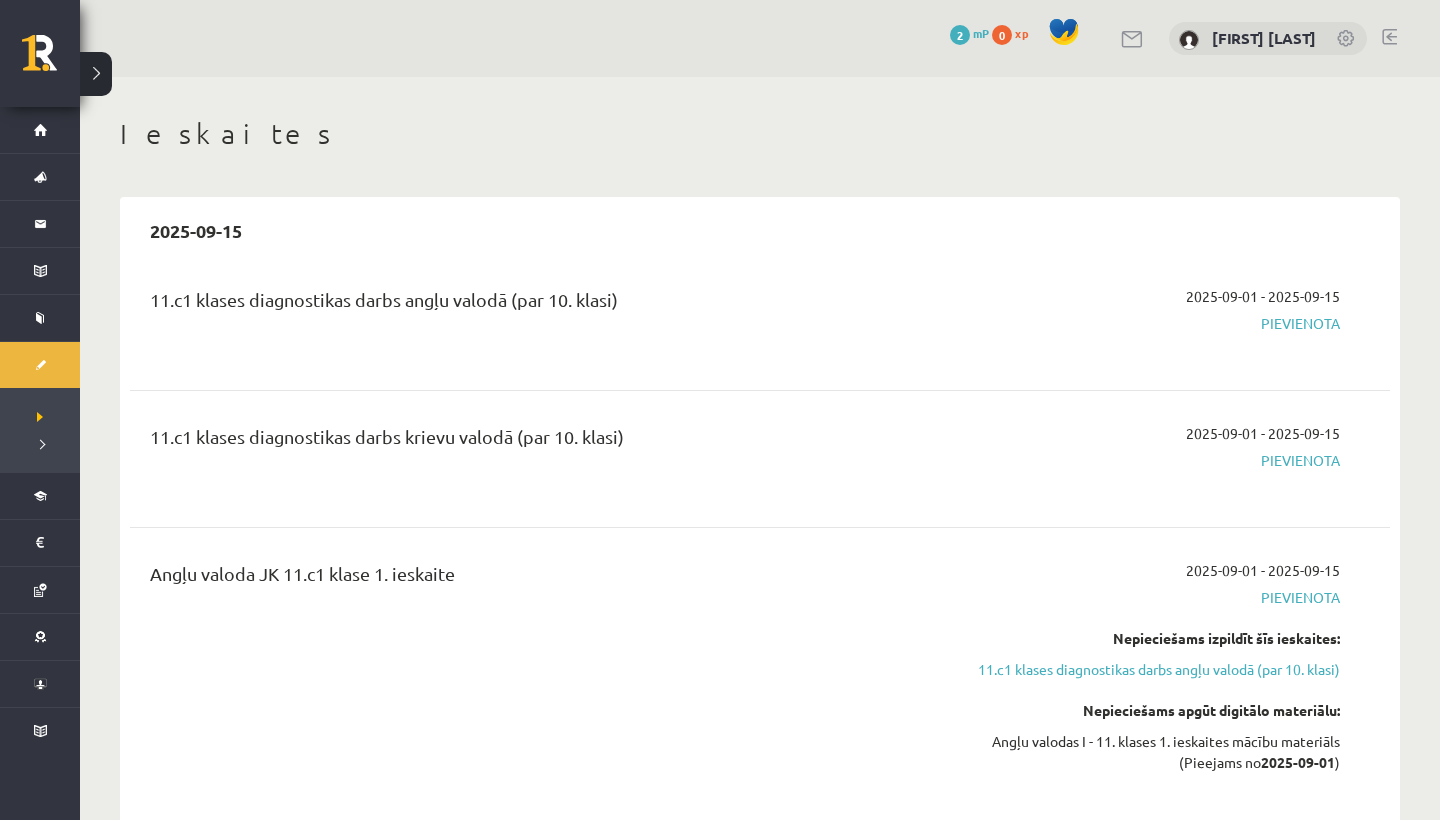 click at bounding box center [1064, 32] 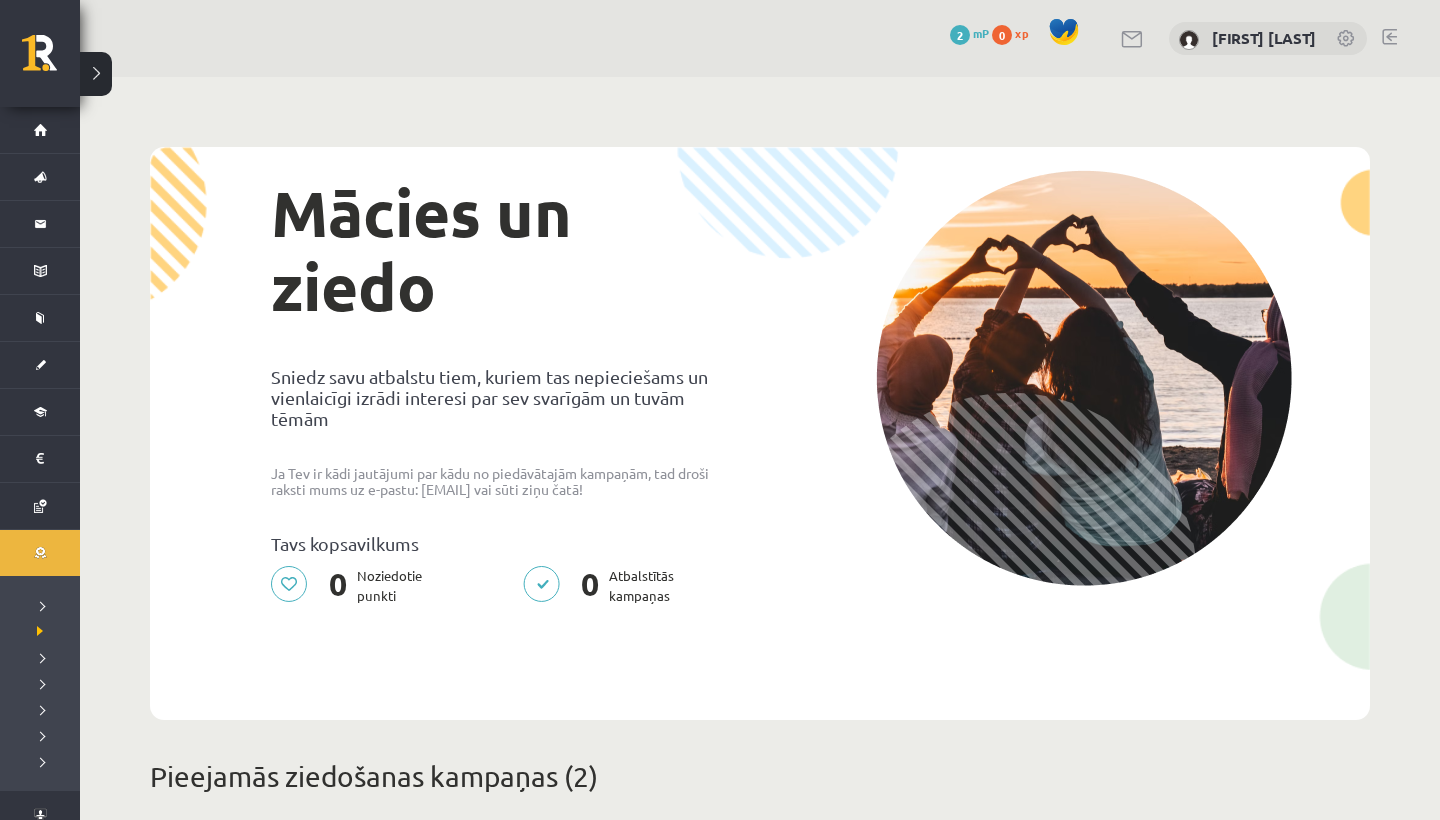 scroll, scrollTop: 0, scrollLeft: 0, axis: both 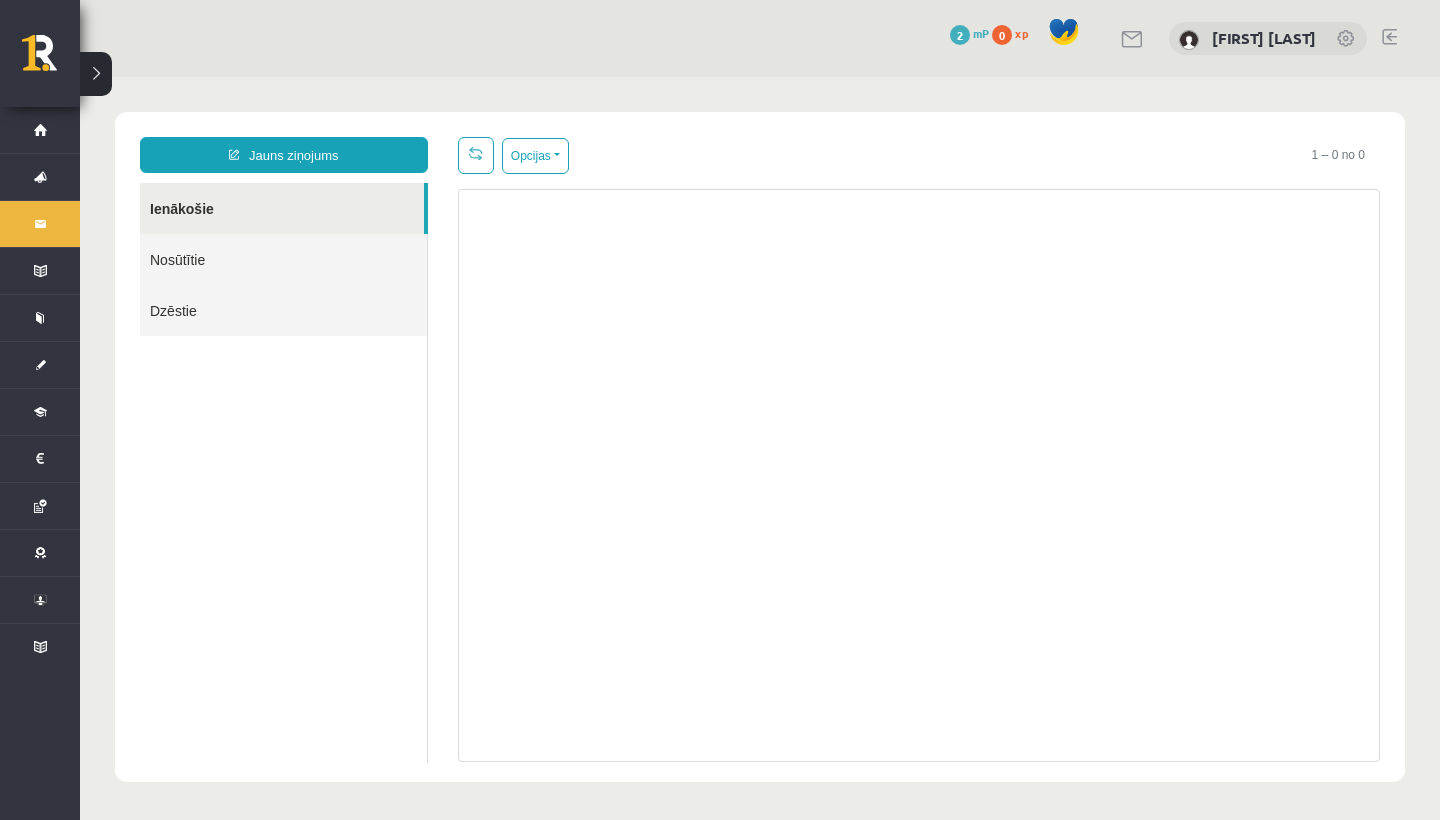 click on "Nosūtītie" at bounding box center (283, 259) 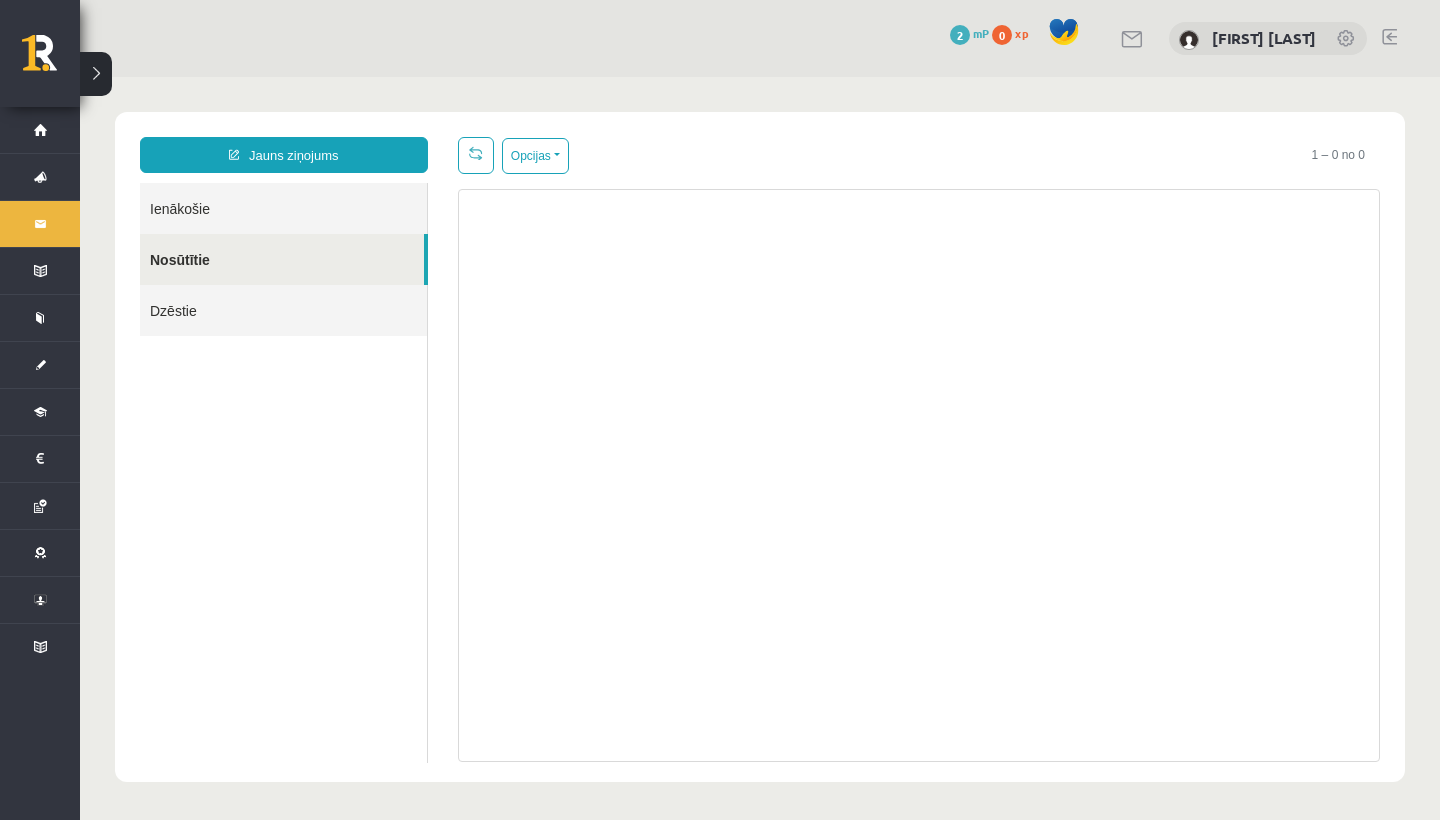 scroll, scrollTop: 0, scrollLeft: 0, axis: both 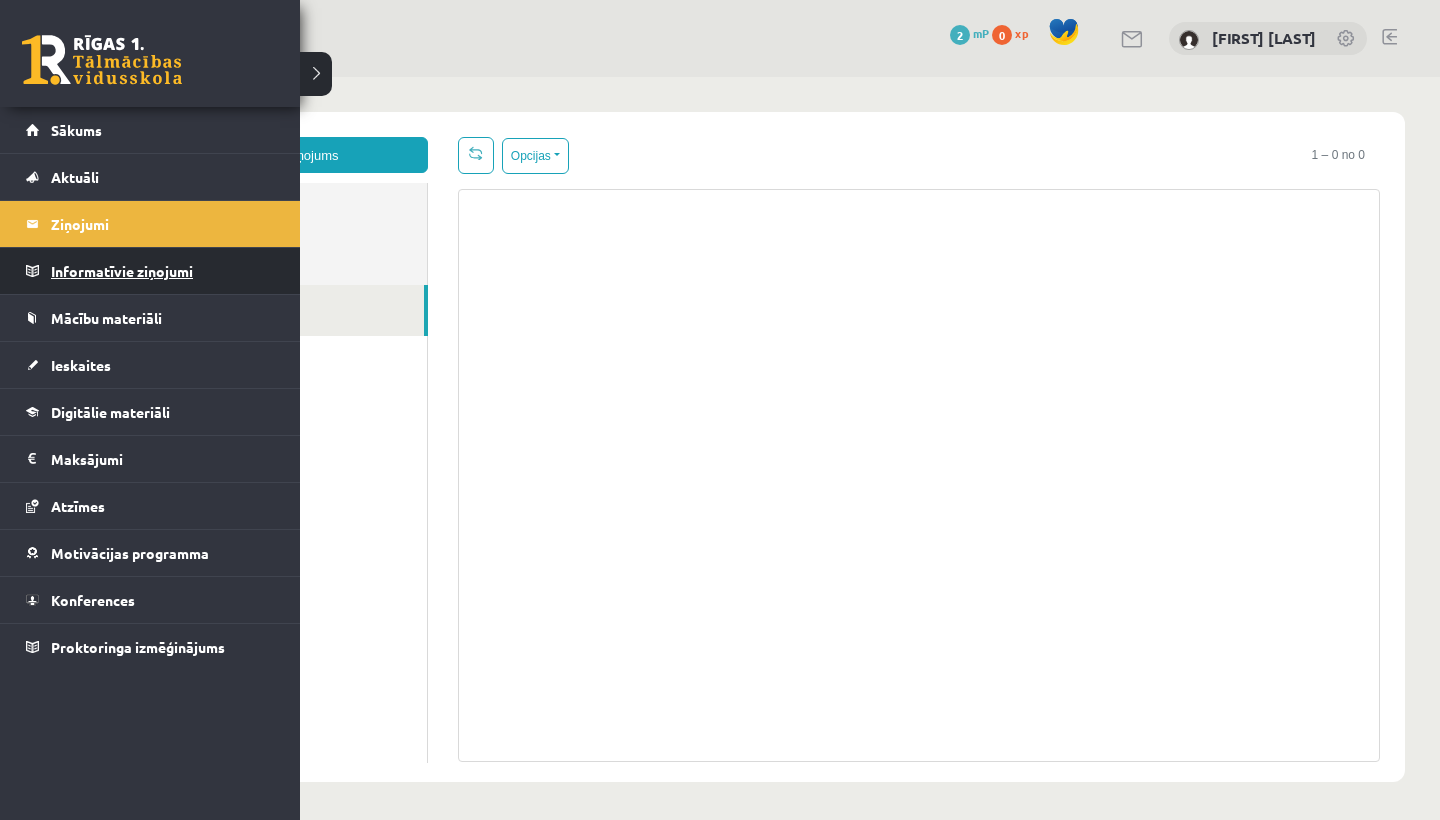 click on "Informatīvie ziņojumi
0" at bounding box center [163, 271] 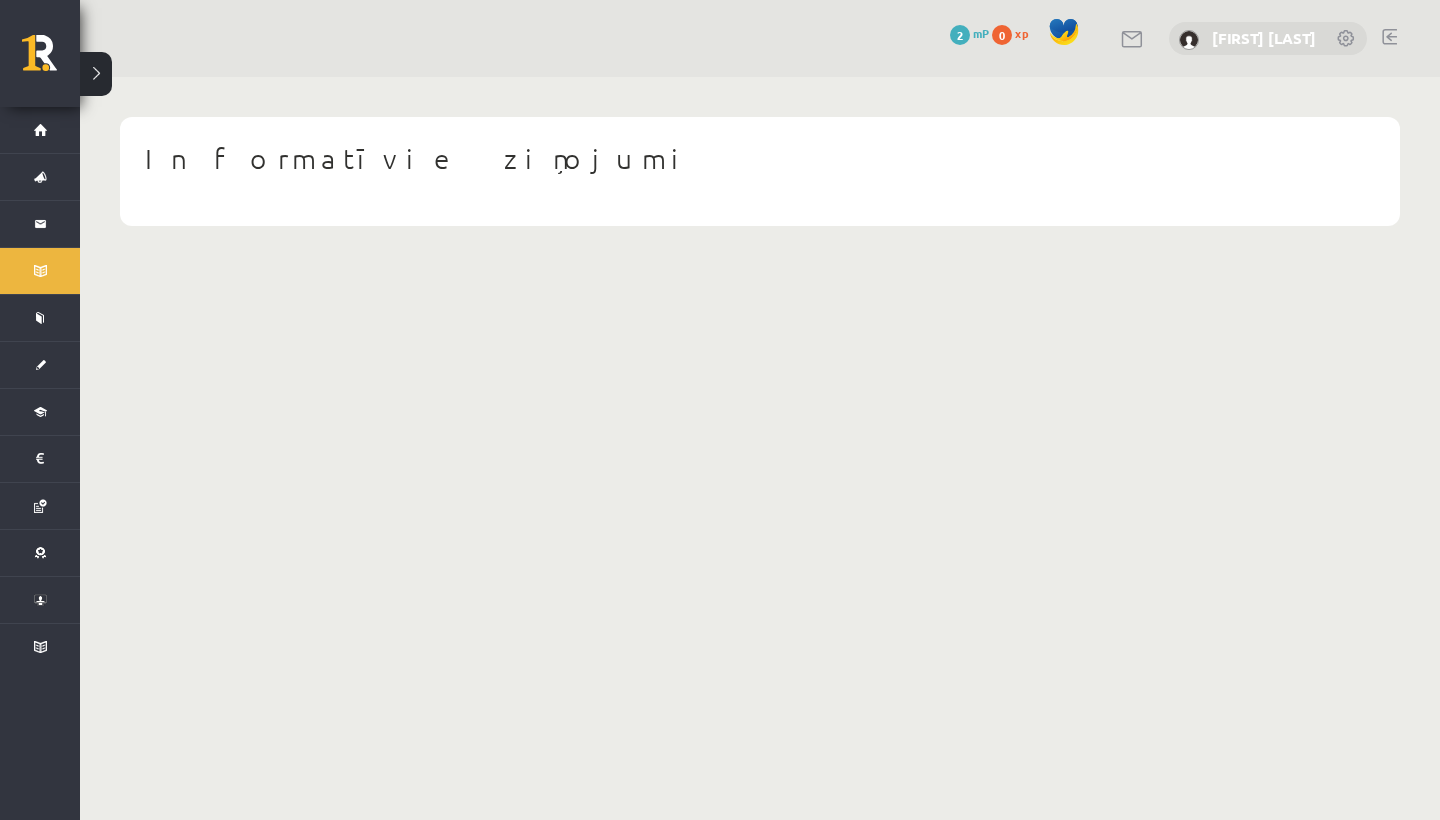 click on "[FIRST] [LAST]" at bounding box center [1264, 38] 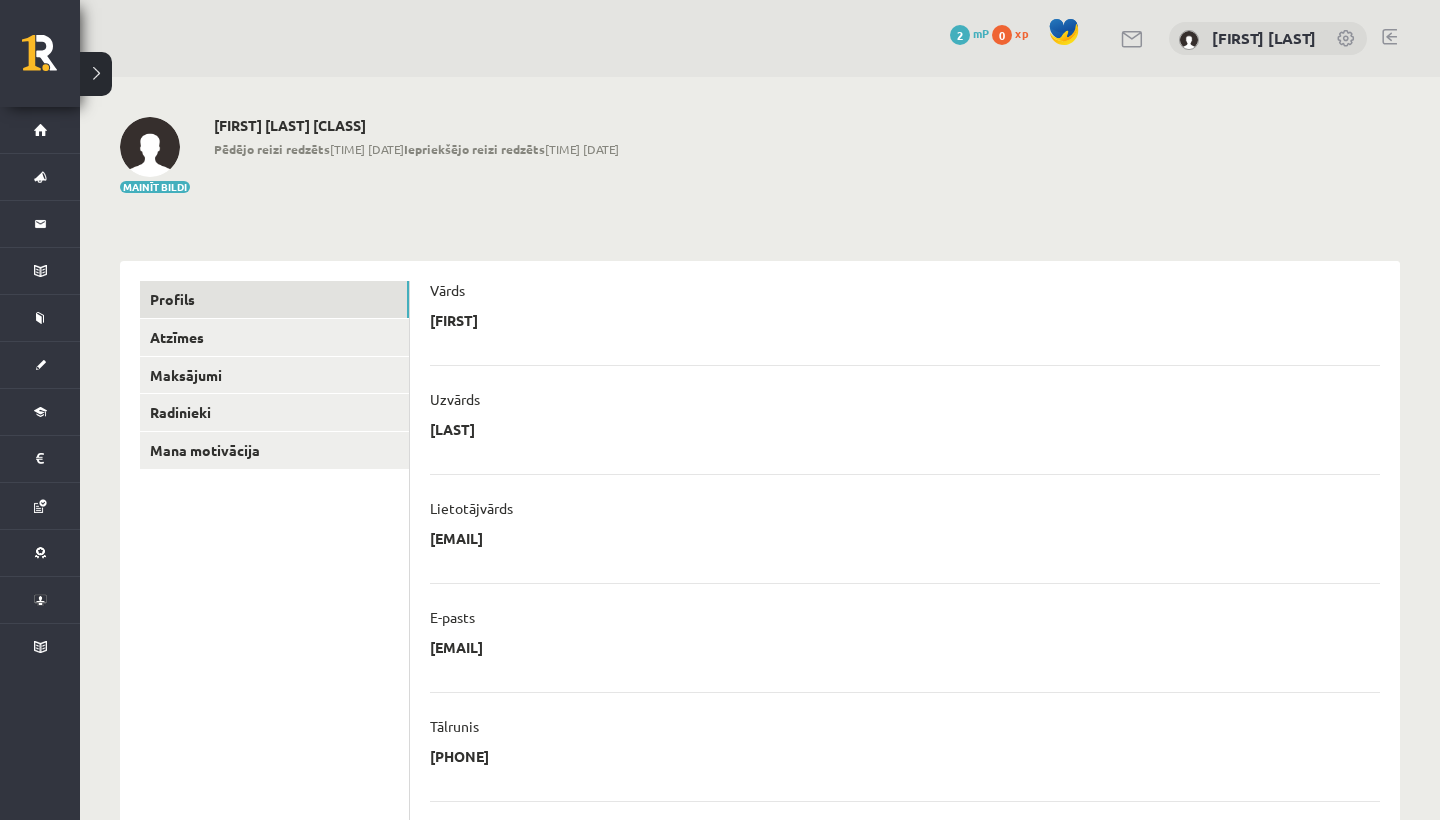 scroll, scrollTop: 0, scrollLeft: 0, axis: both 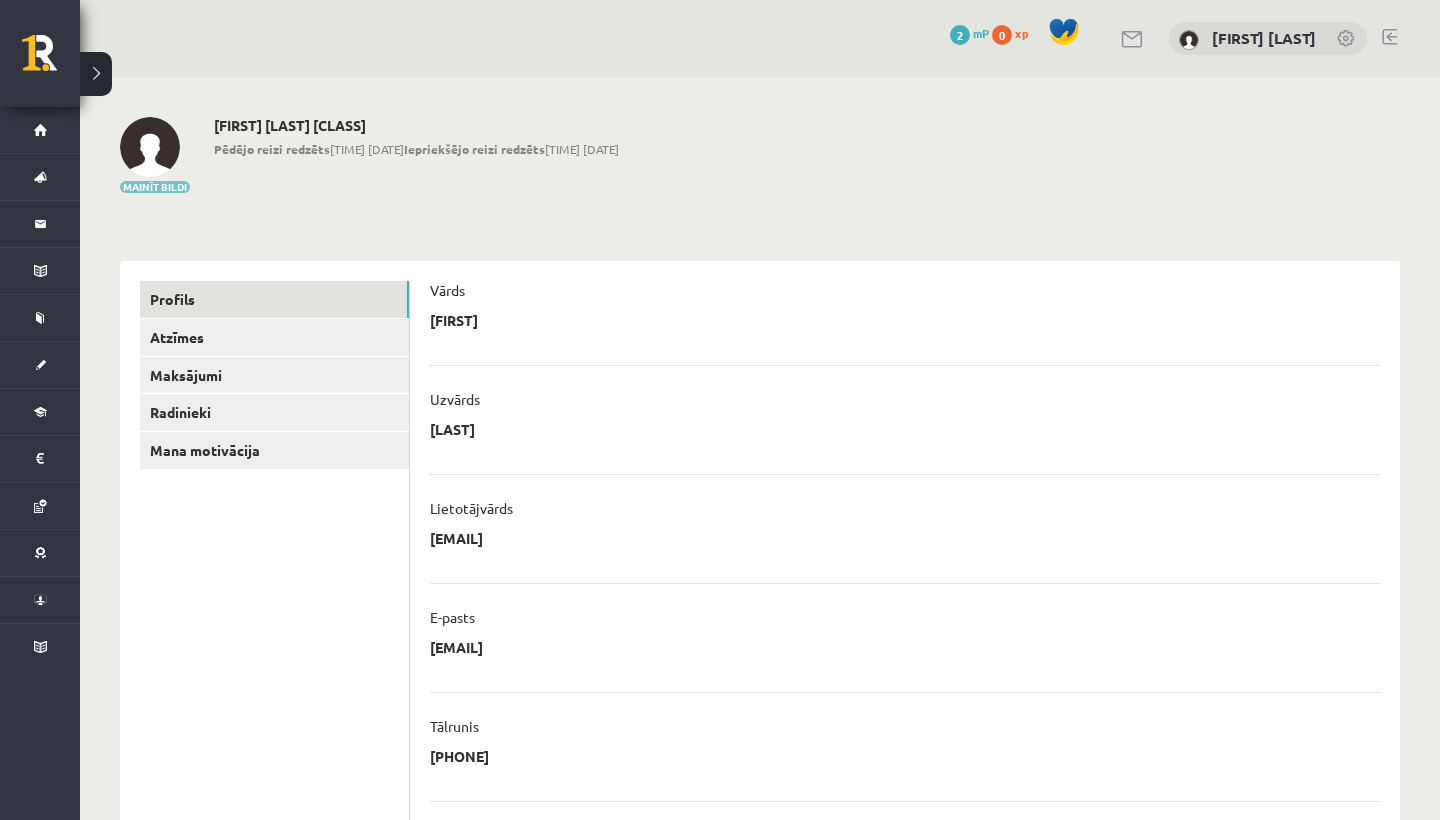 click on "Mainīt bildi" at bounding box center [155, 187] 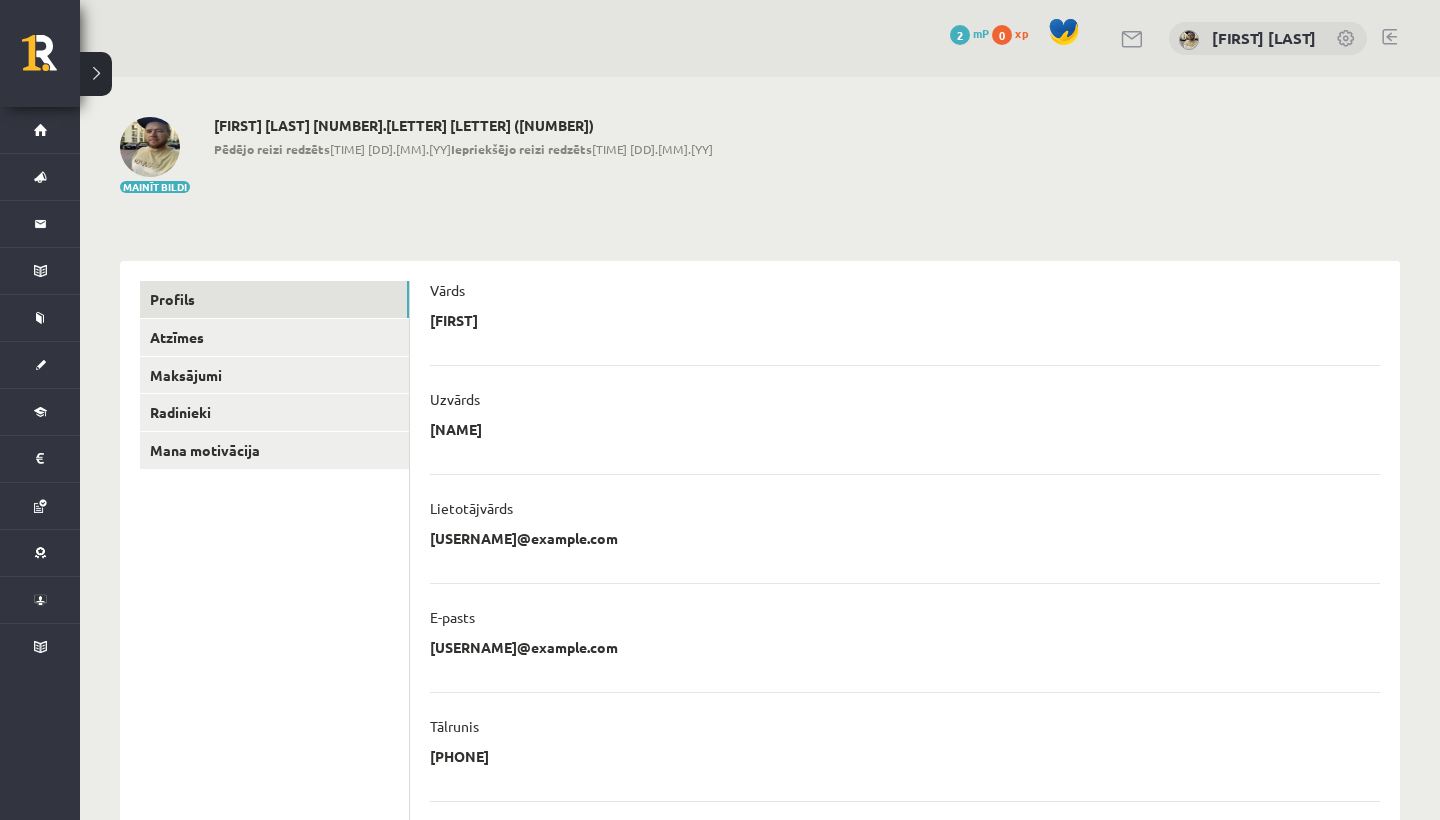 scroll, scrollTop: 0, scrollLeft: 0, axis: both 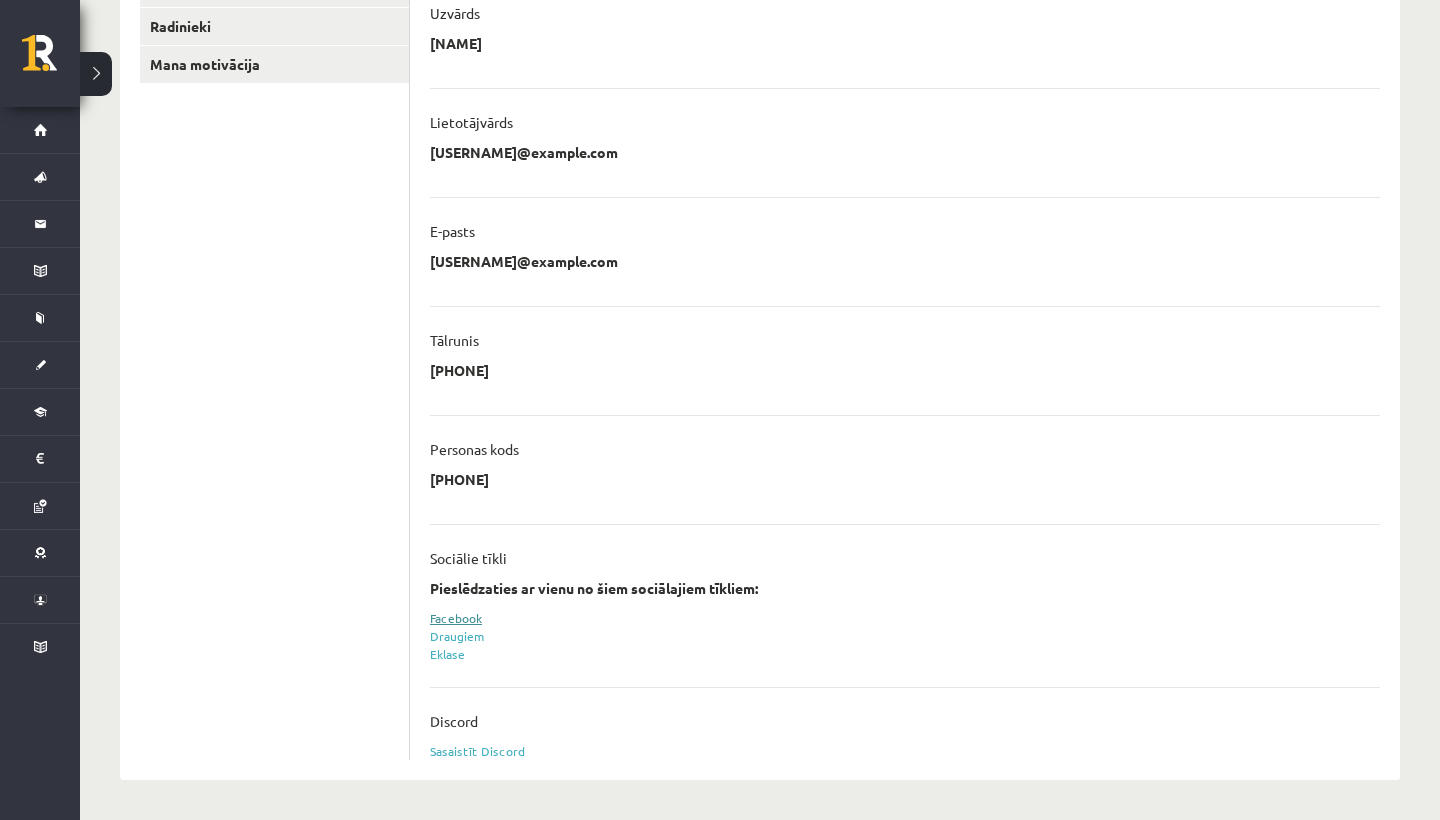 click on "Facebook" at bounding box center (456, 618) 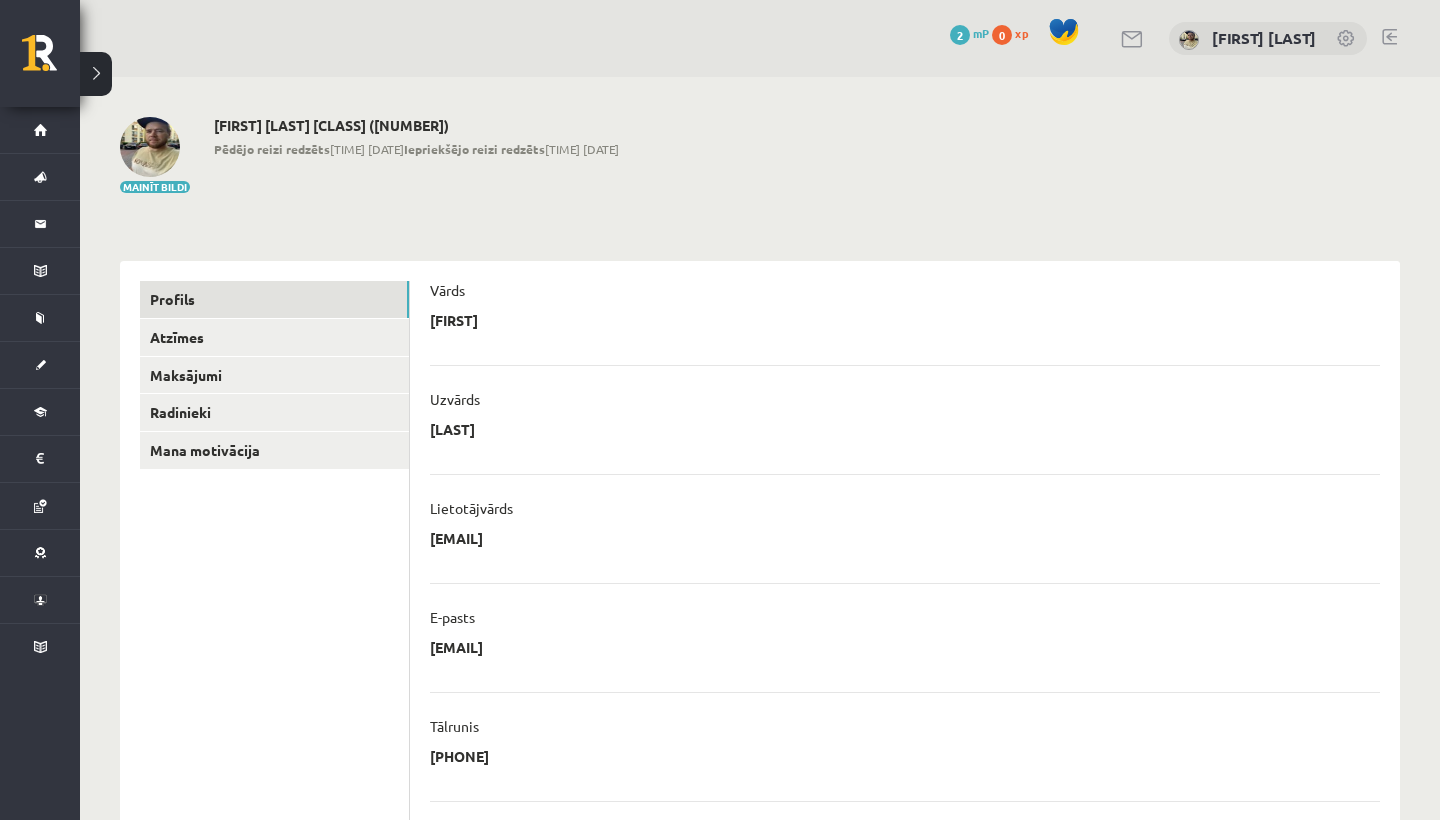 scroll, scrollTop: 0, scrollLeft: 0, axis: both 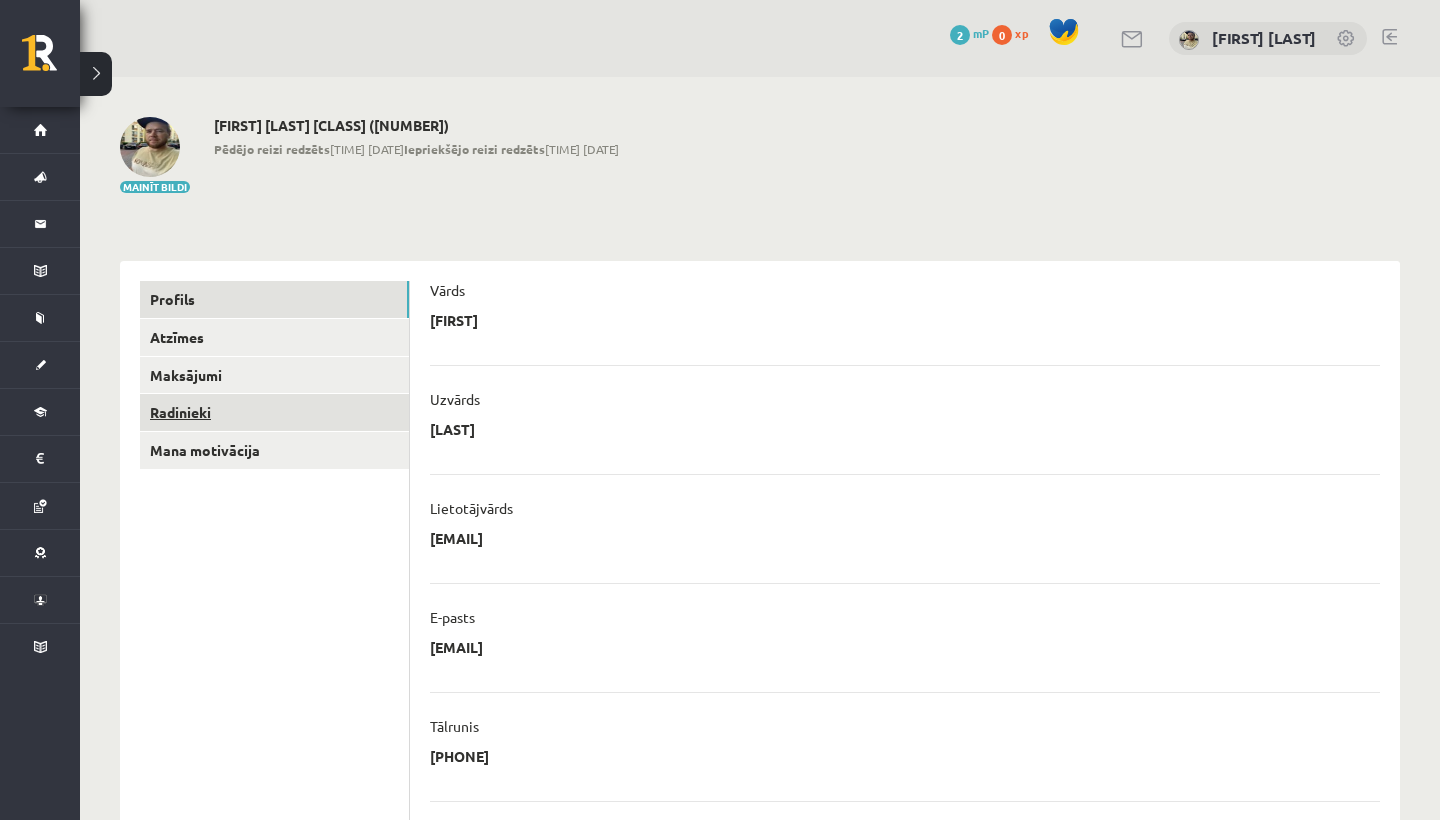 click on "Radinieki" at bounding box center [274, 412] 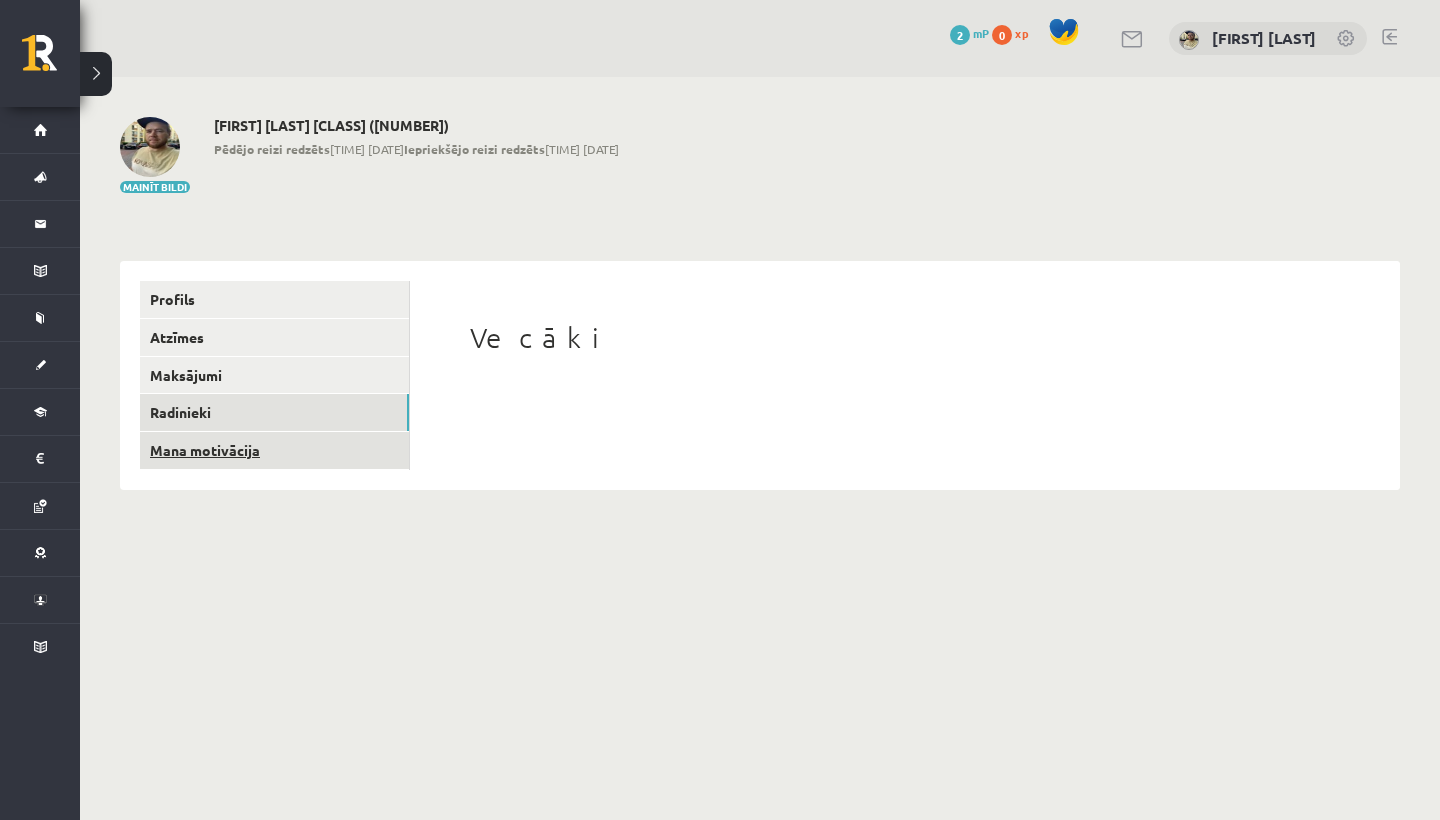 click on "Mana motivācija" at bounding box center (274, 450) 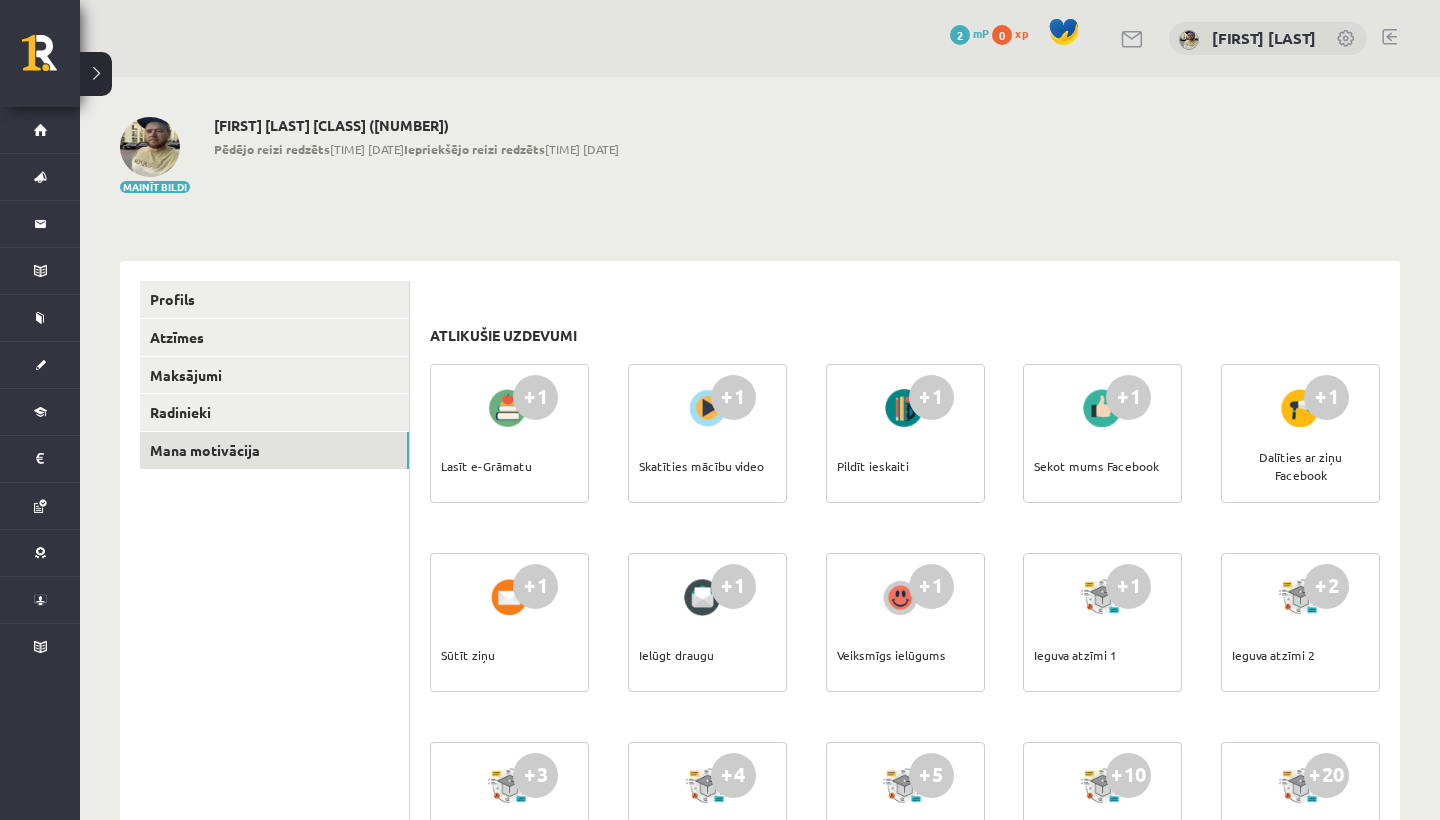 scroll, scrollTop: 0, scrollLeft: 0, axis: both 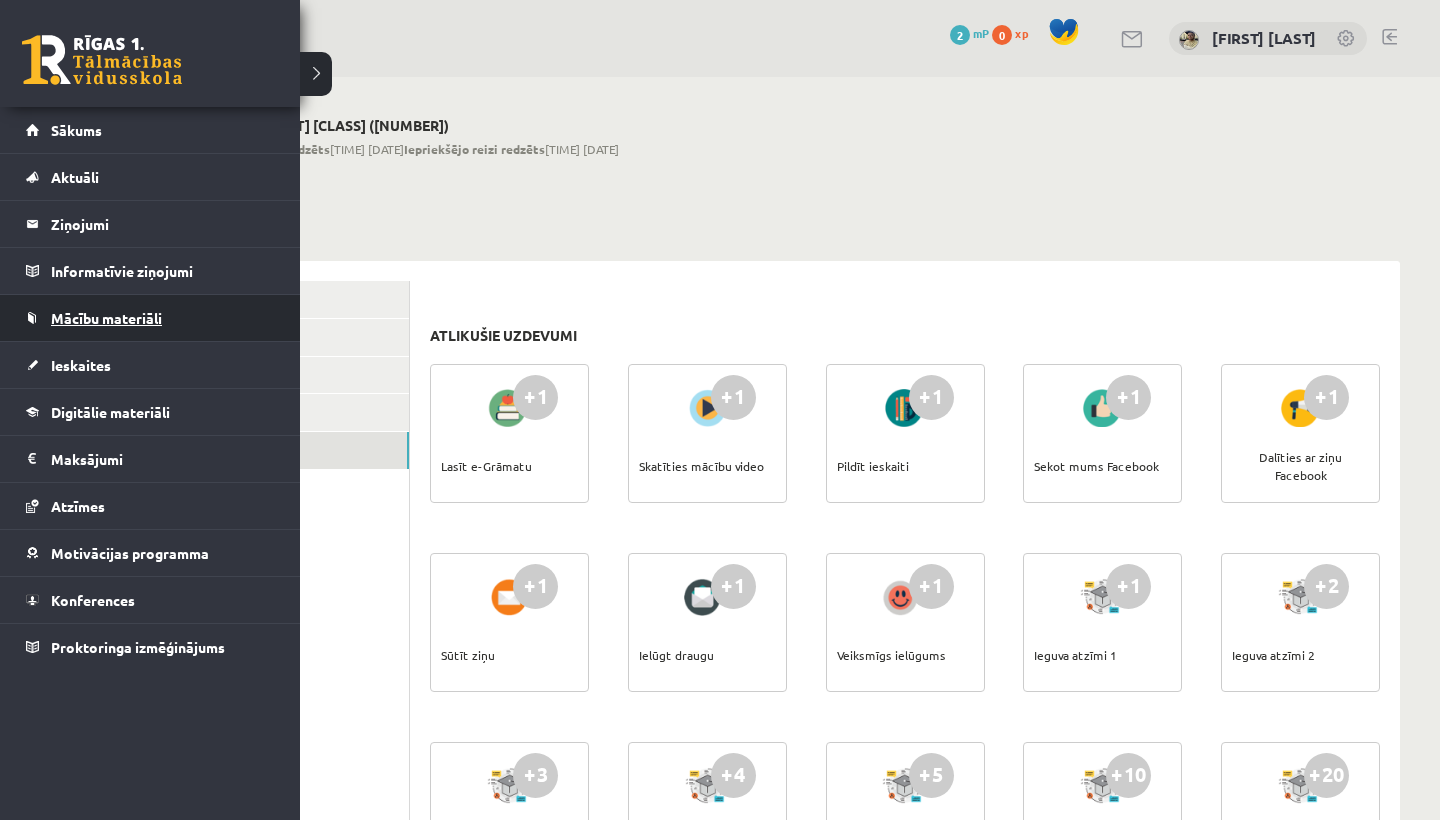 click on "Mācību materiāli" at bounding box center [150, 318] 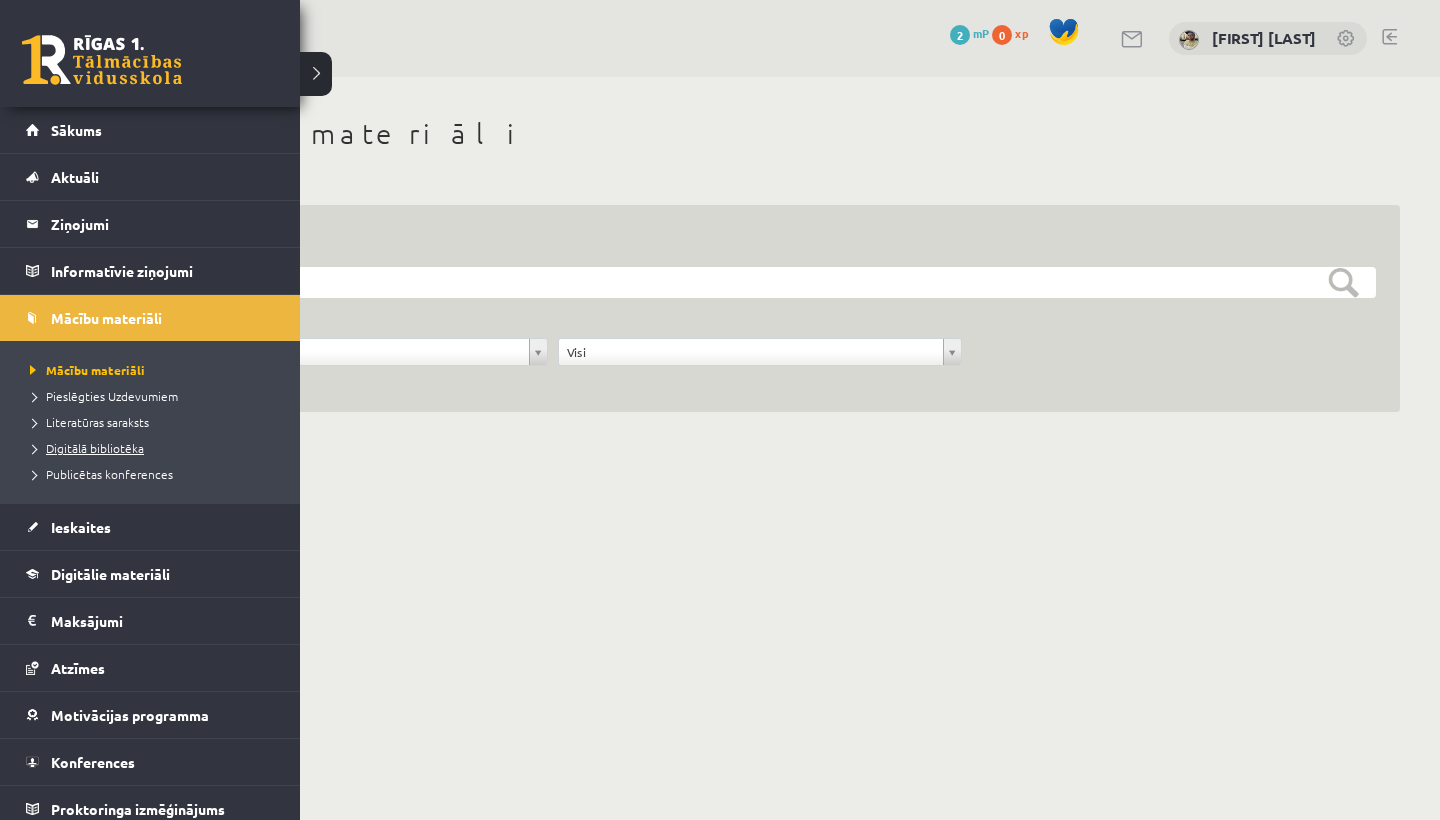 click on "Digitālā bibliotēka" at bounding box center (84, 448) 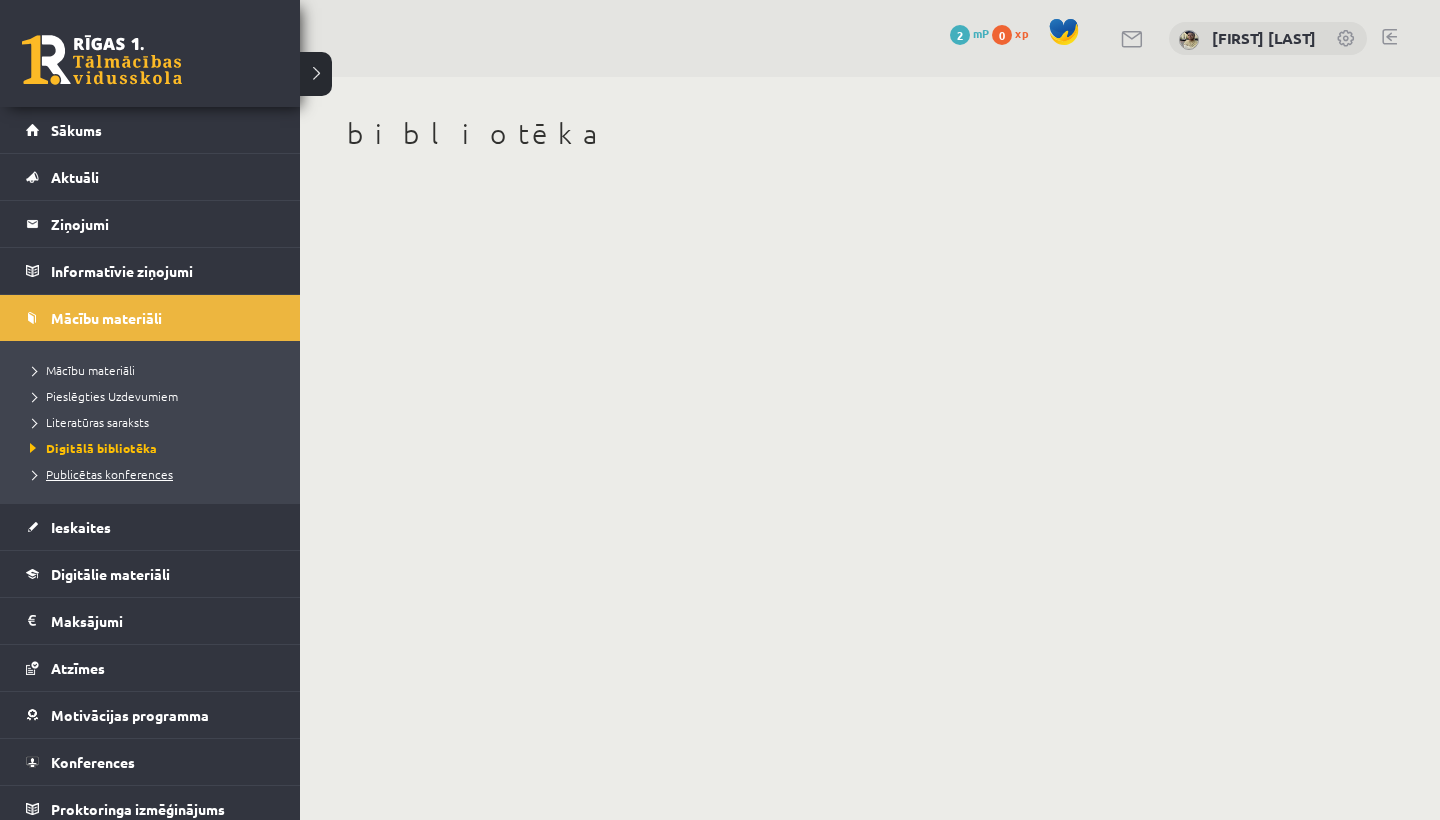 click on "Publicētas konferences" at bounding box center [99, 474] 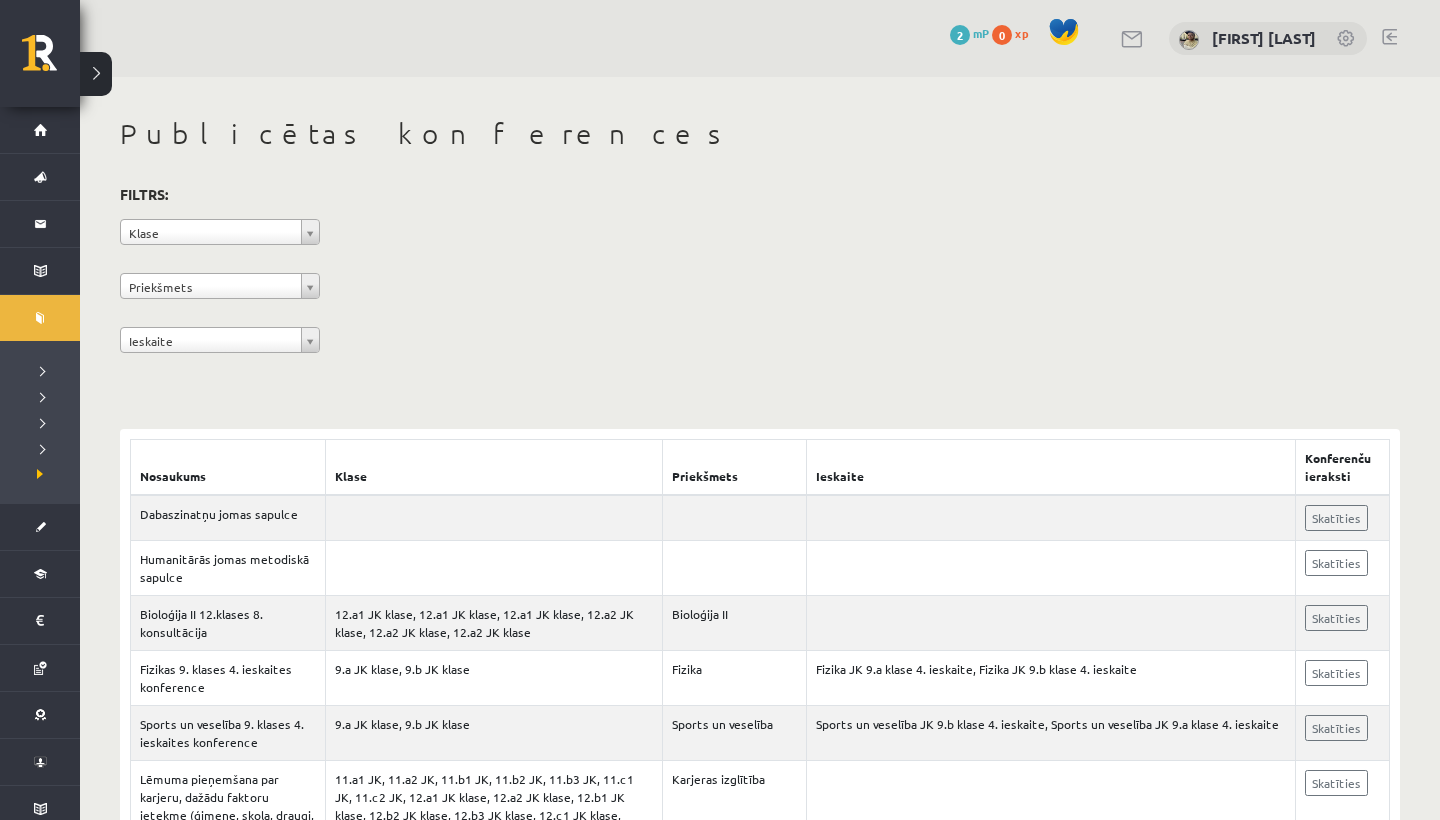 scroll, scrollTop: 0, scrollLeft: 0, axis: both 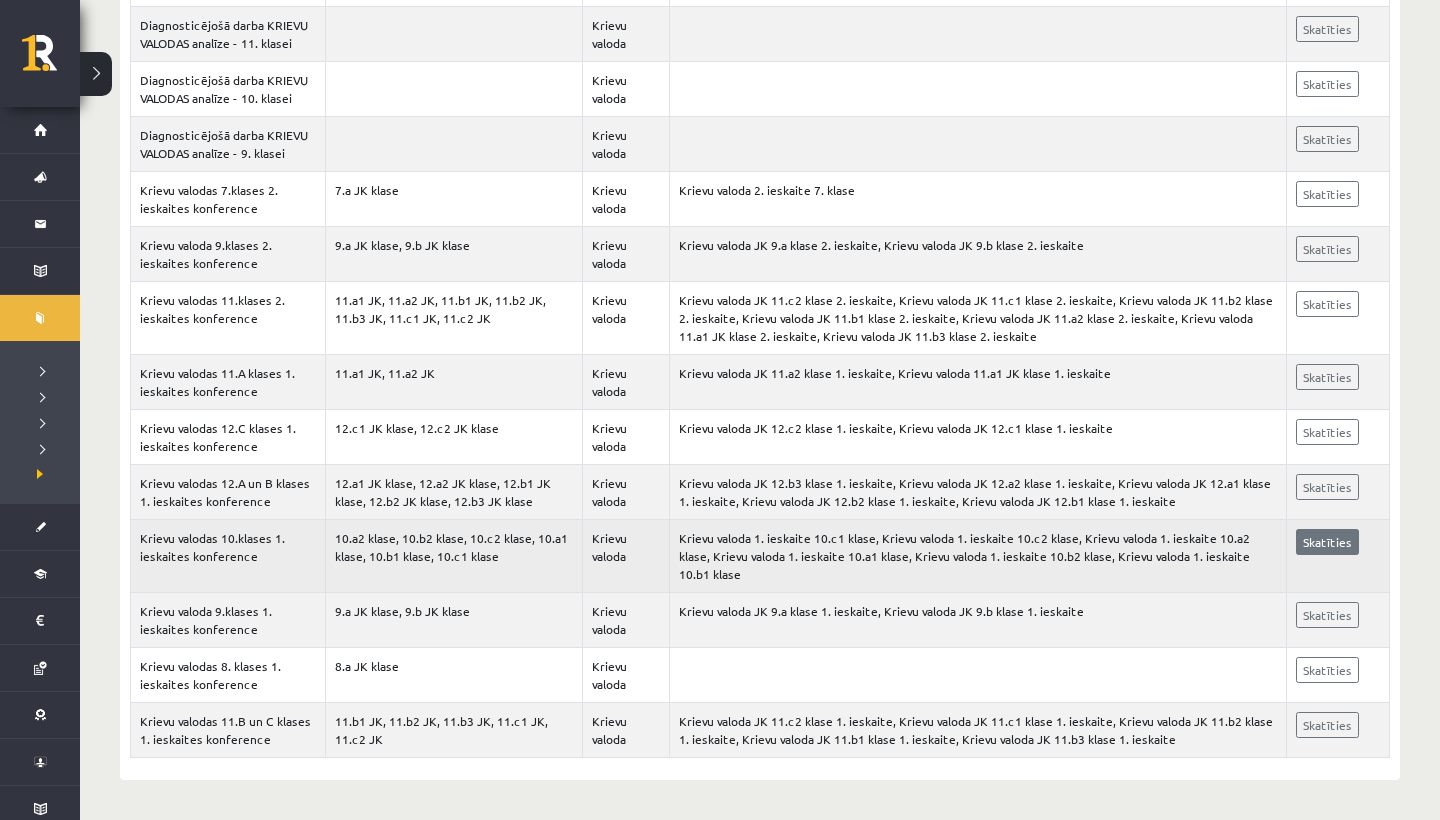 click on "Skatīties" at bounding box center [1327, 542] 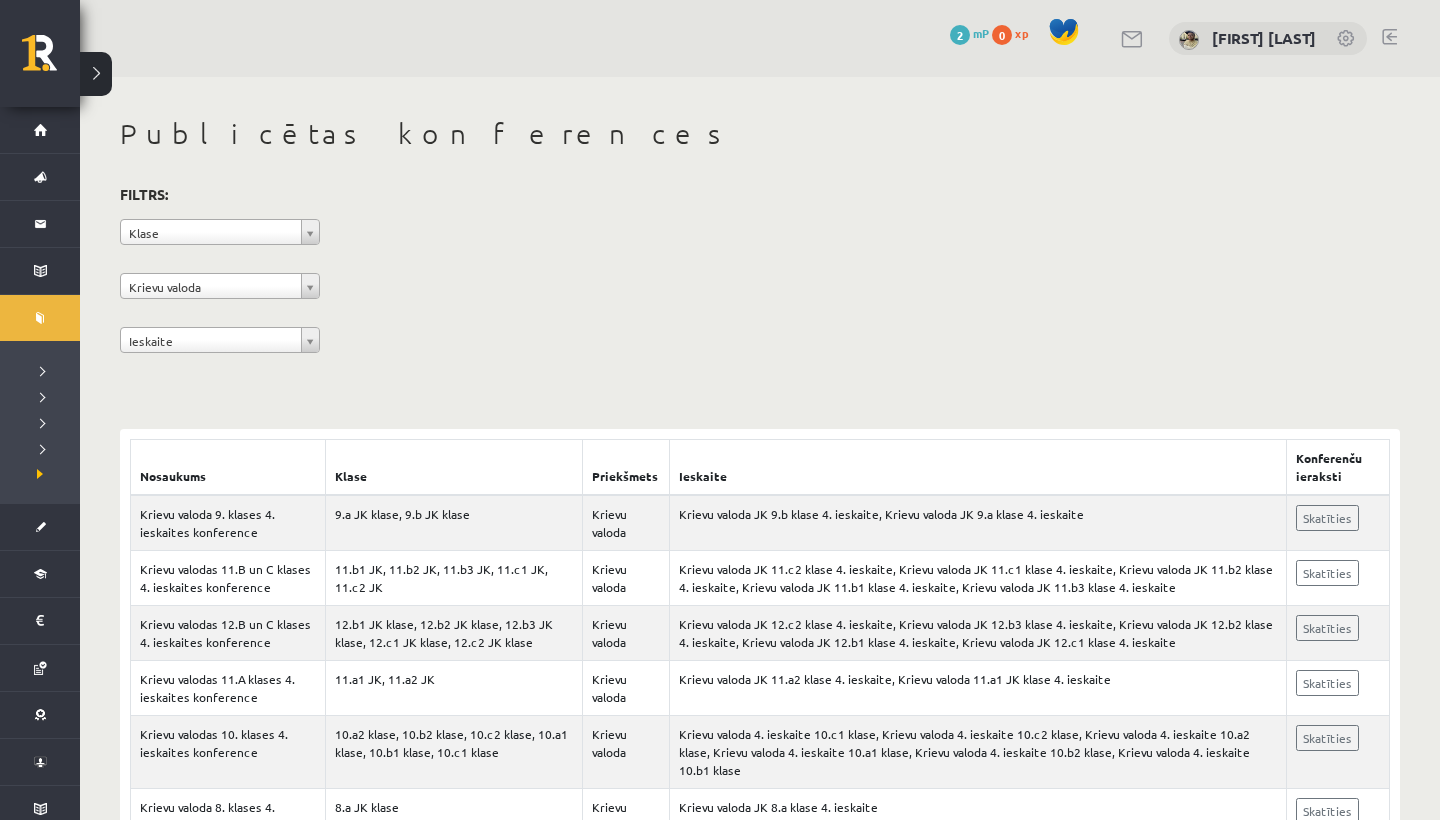 scroll, scrollTop: 0, scrollLeft: 0, axis: both 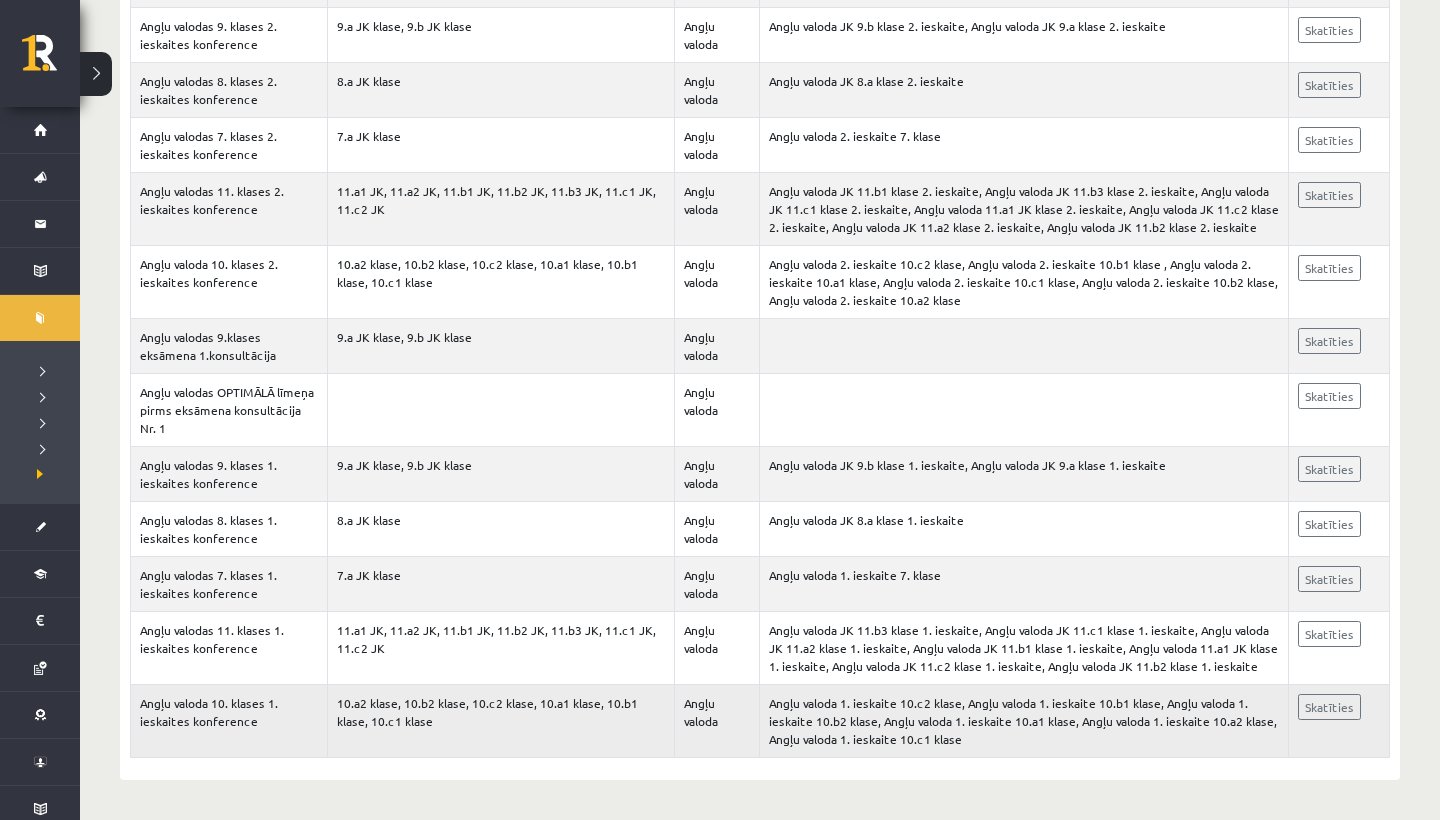 click on "Angļu valoda 10. klases 1. ieskaites konference" at bounding box center (229, 721) 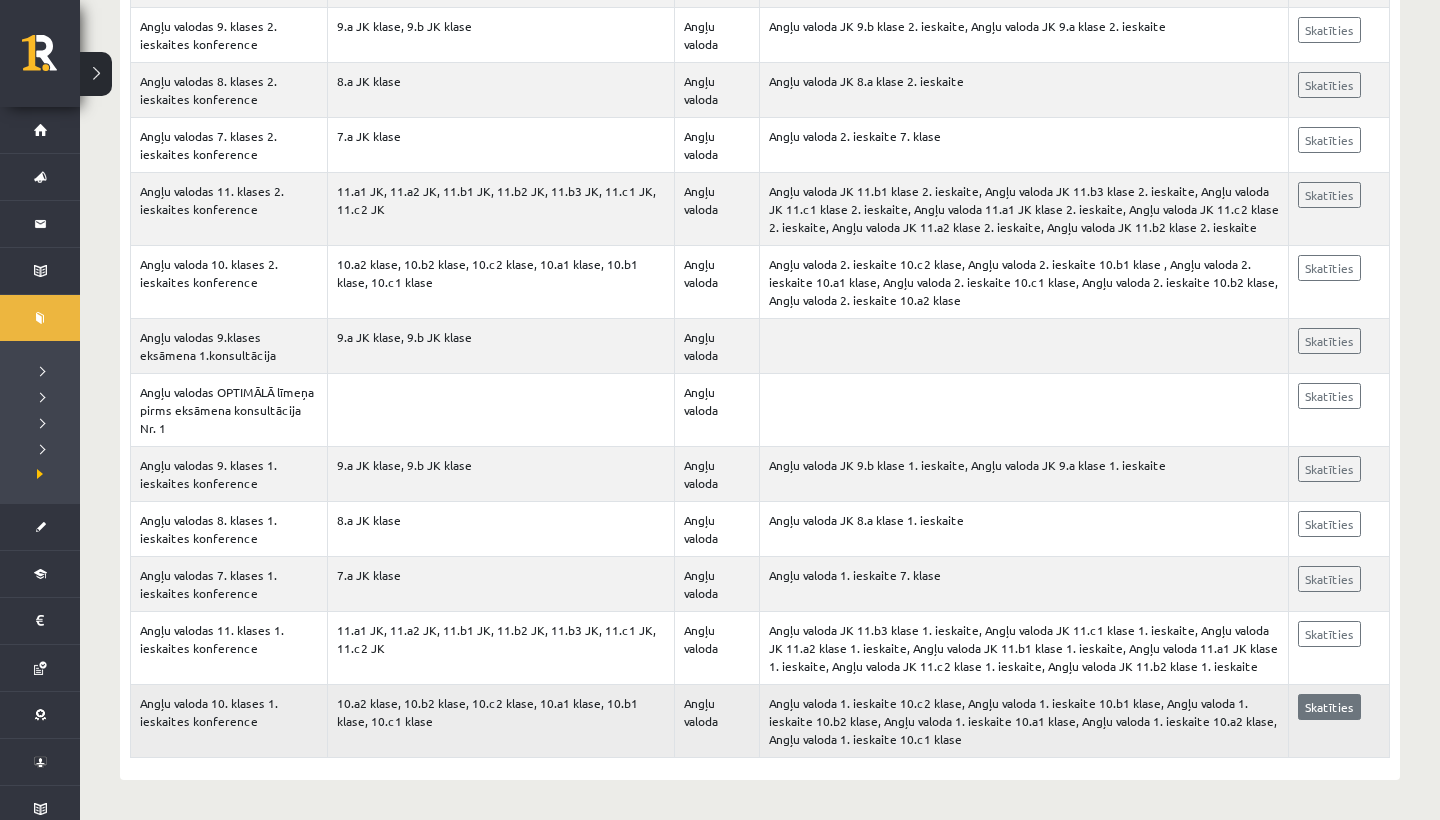 click on "Skatīties" at bounding box center [1329, 707] 